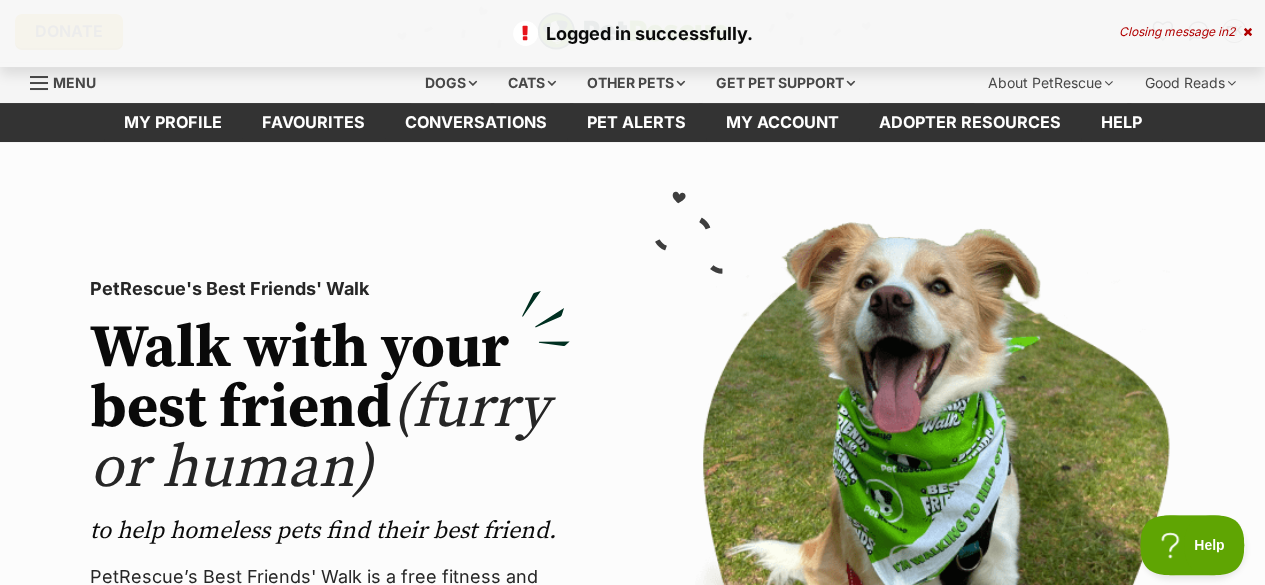scroll, scrollTop: 0, scrollLeft: 0, axis: both 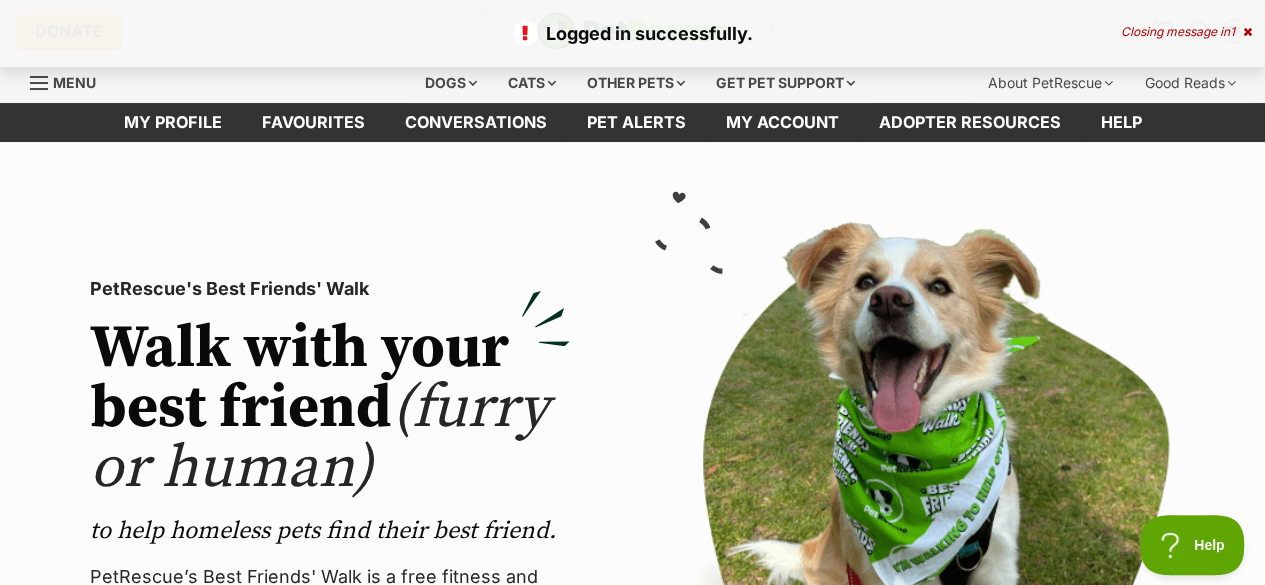click at bounding box center [1247, 32] 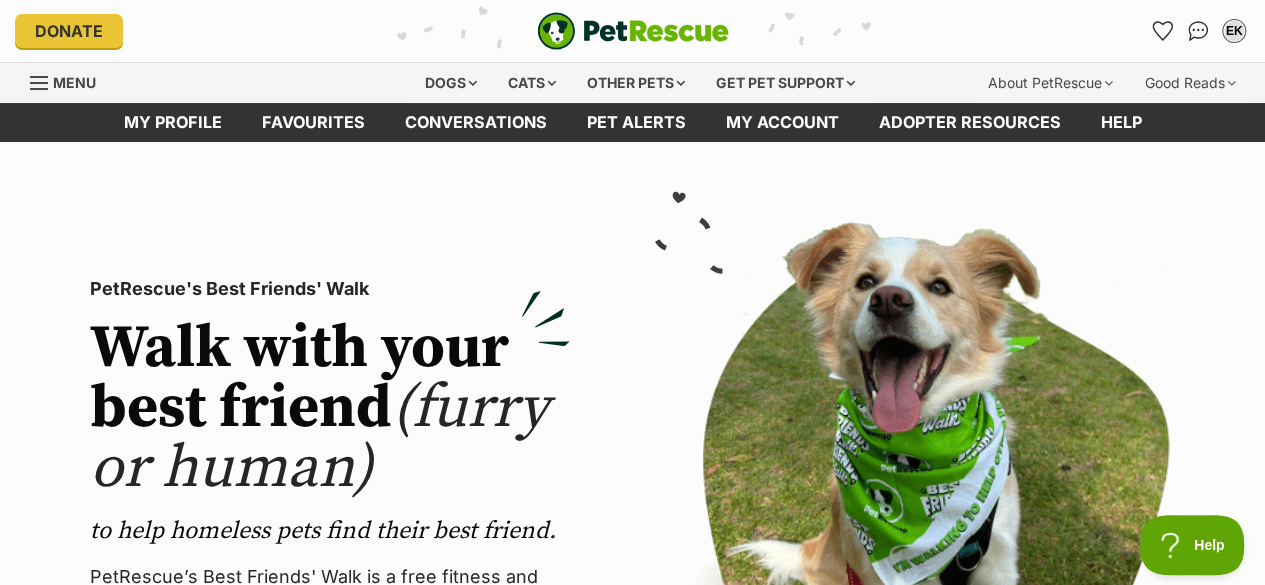 click on "Dogs" at bounding box center [451, 83] 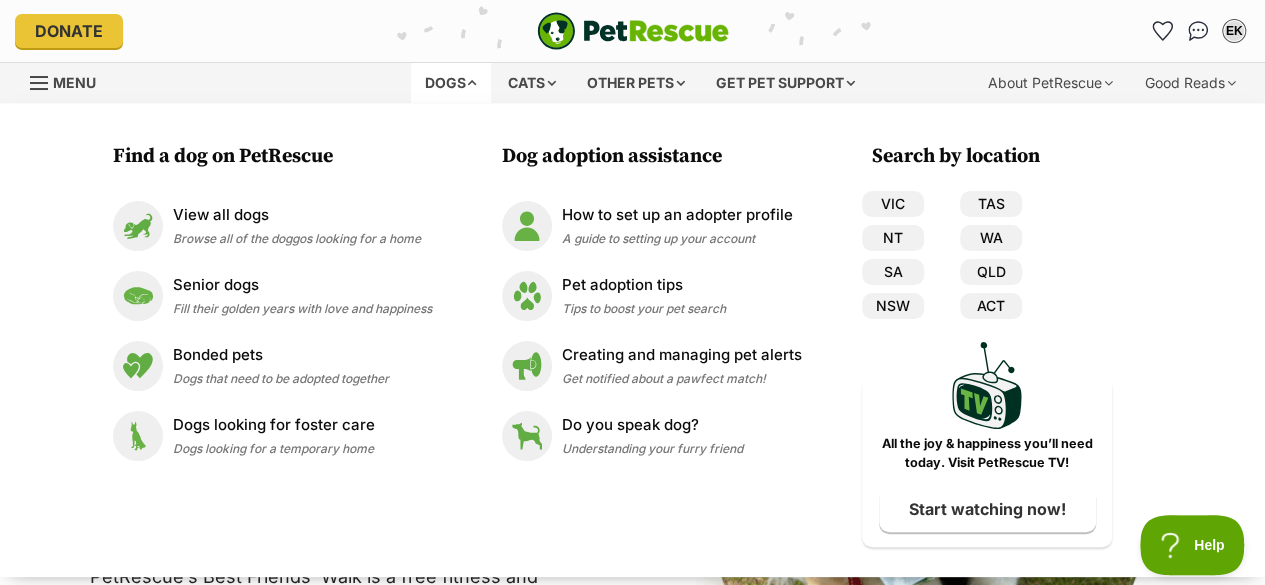 click on "Senior dogs
Fill their golden years with love and happiness" at bounding box center [272, 296] 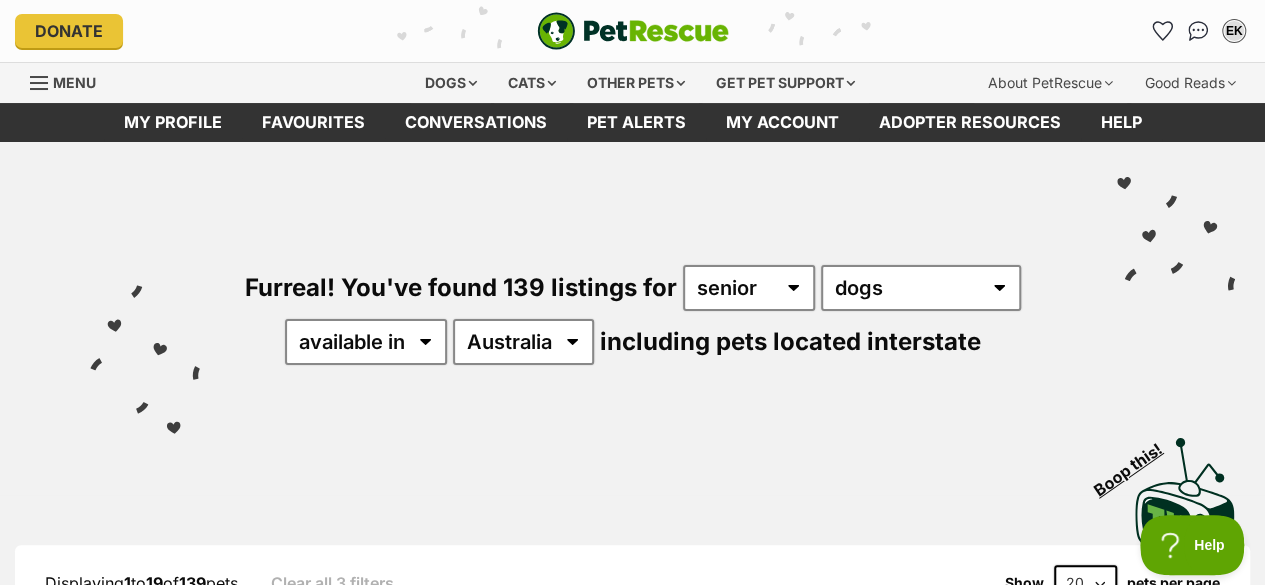 scroll, scrollTop: 0, scrollLeft: 0, axis: both 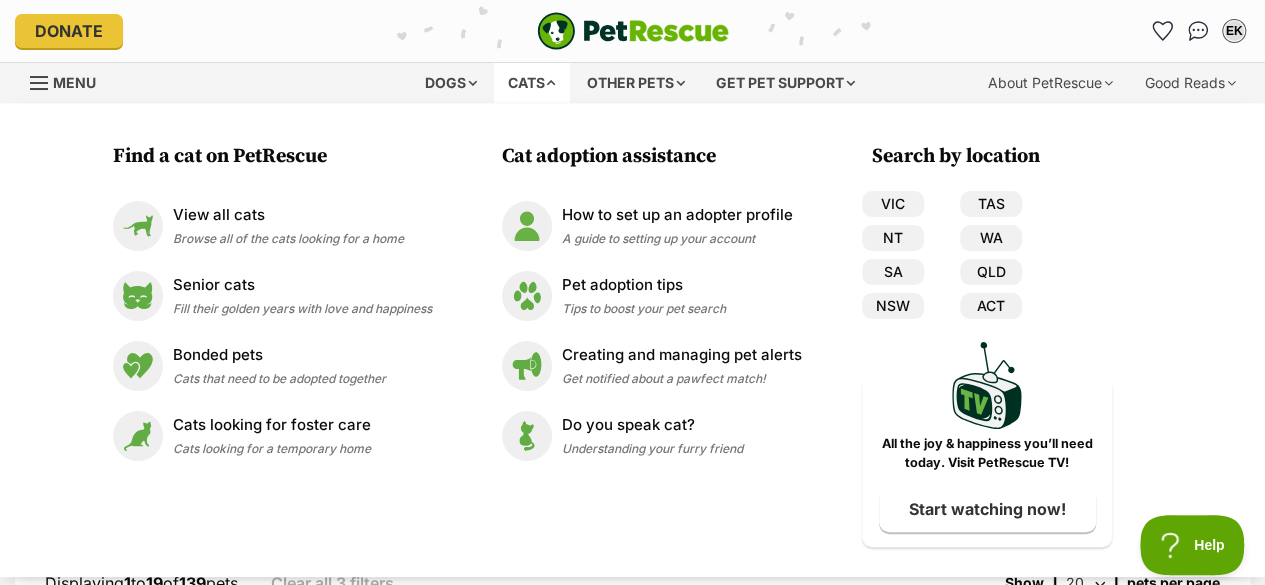 click on "Do you speak cat?" at bounding box center [652, 425] 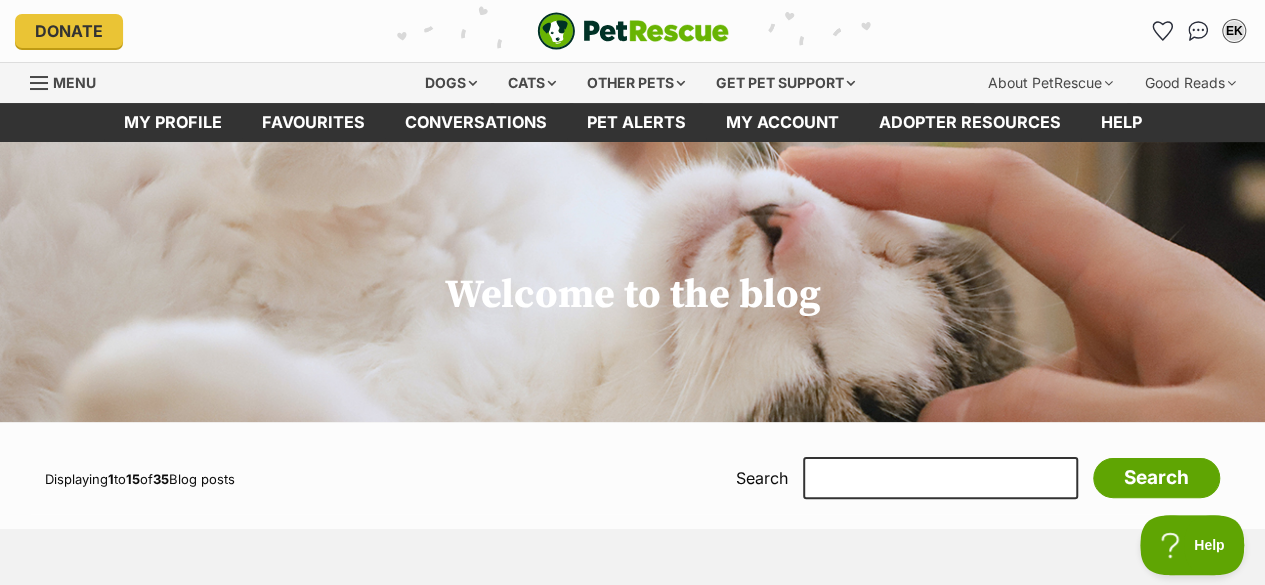 scroll, scrollTop: 0, scrollLeft: 0, axis: both 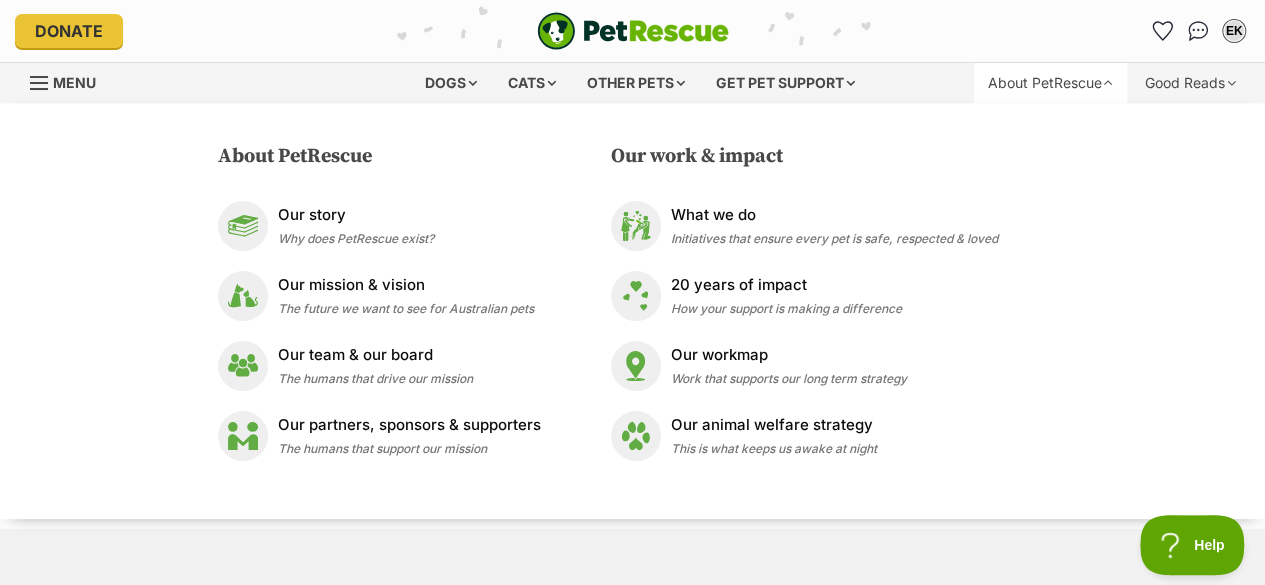 click on "Our story" at bounding box center [356, 215] 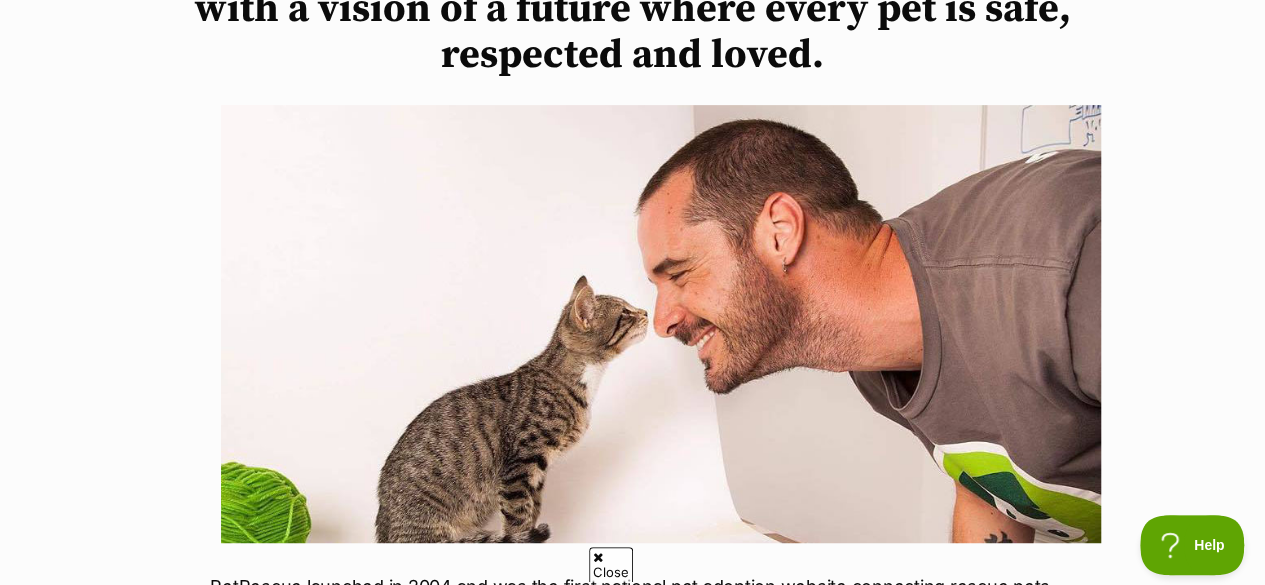 scroll, scrollTop: 371, scrollLeft: 0, axis: vertical 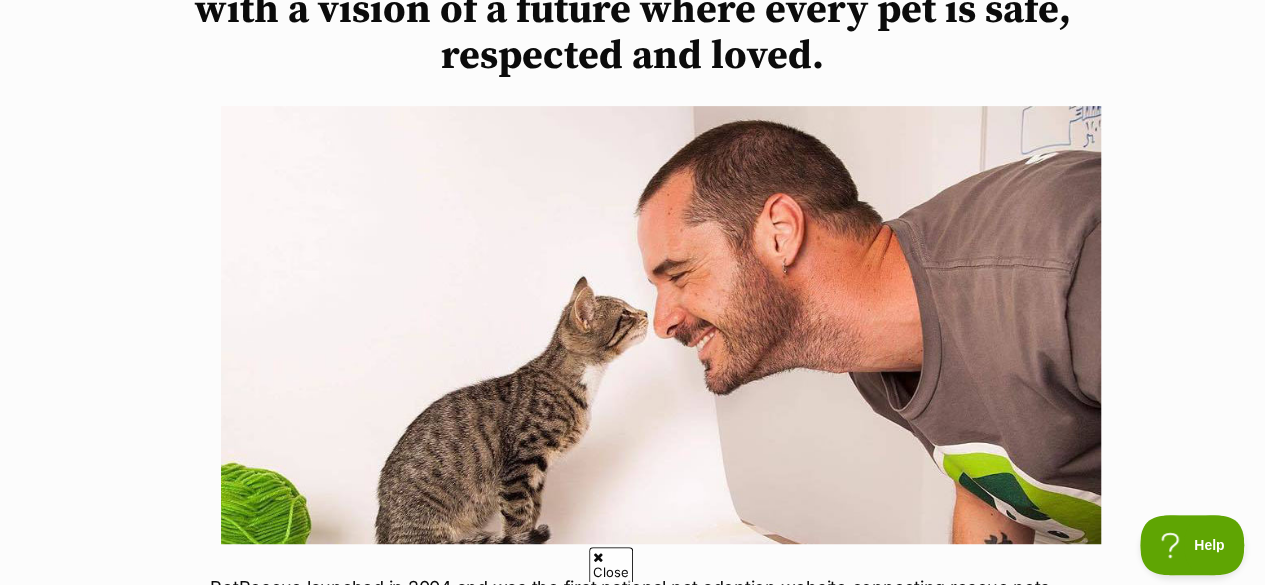 click at bounding box center [661, 325] 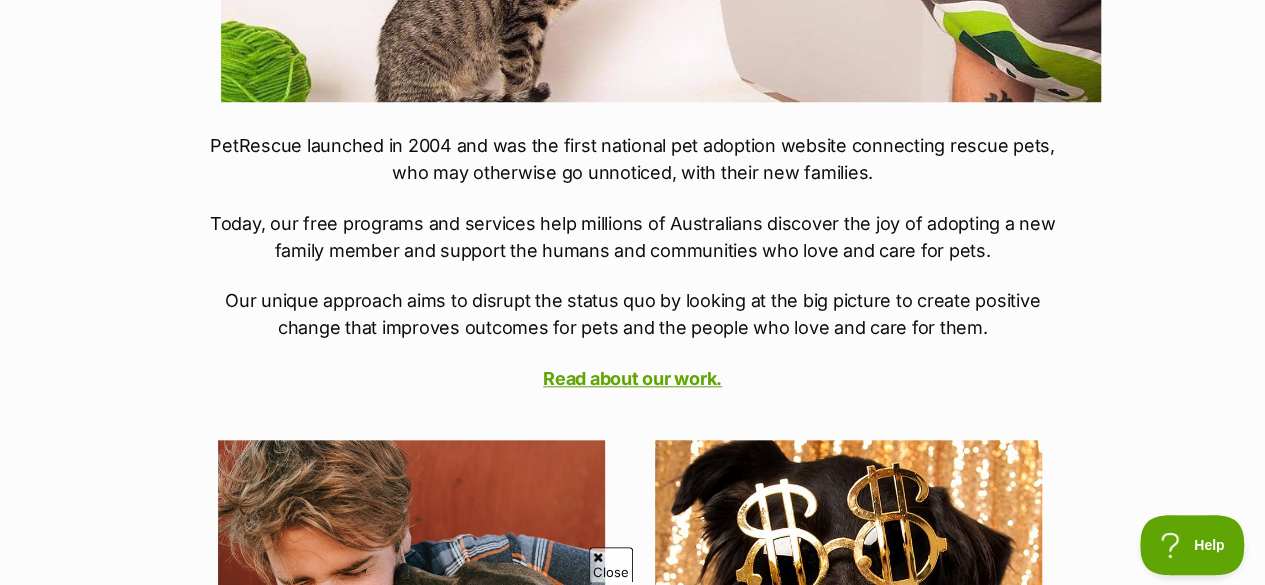 scroll, scrollTop: 814, scrollLeft: 0, axis: vertical 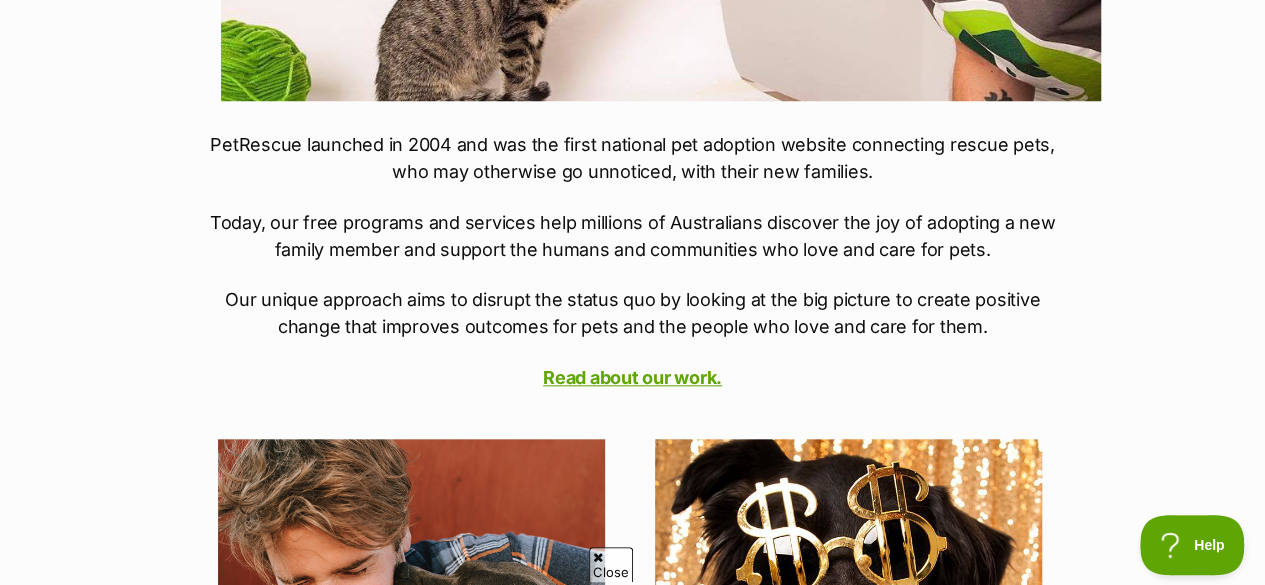 click on "Read about our work." at bounding box center (632, 377) 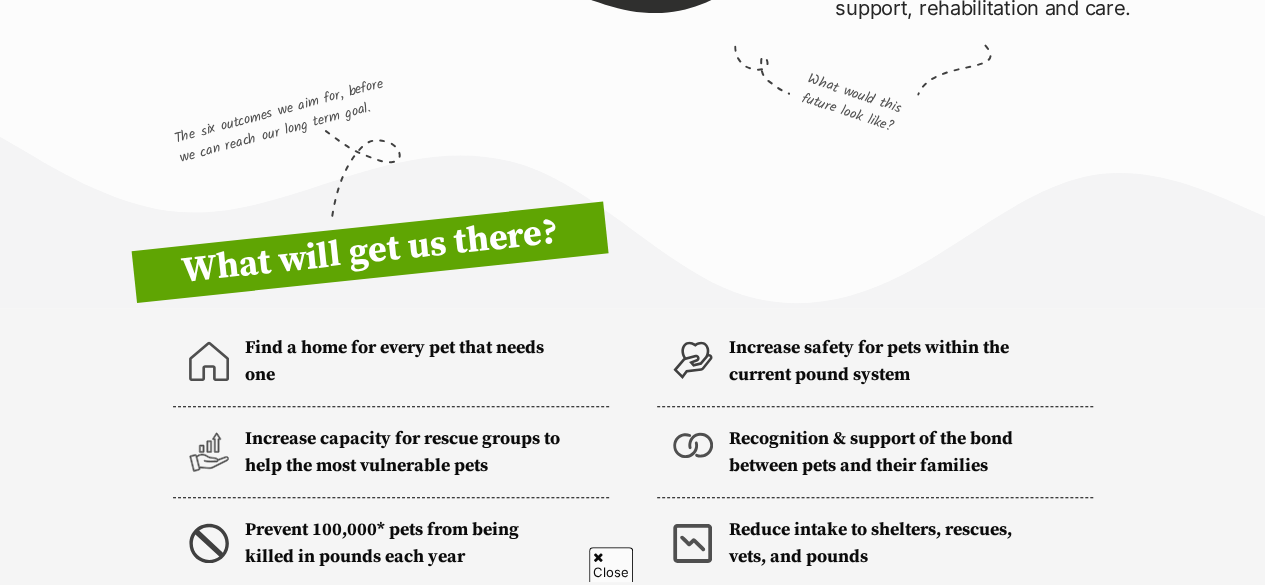 scroll, scrollTop: 640, scrollLeft: 0, axis: vertical 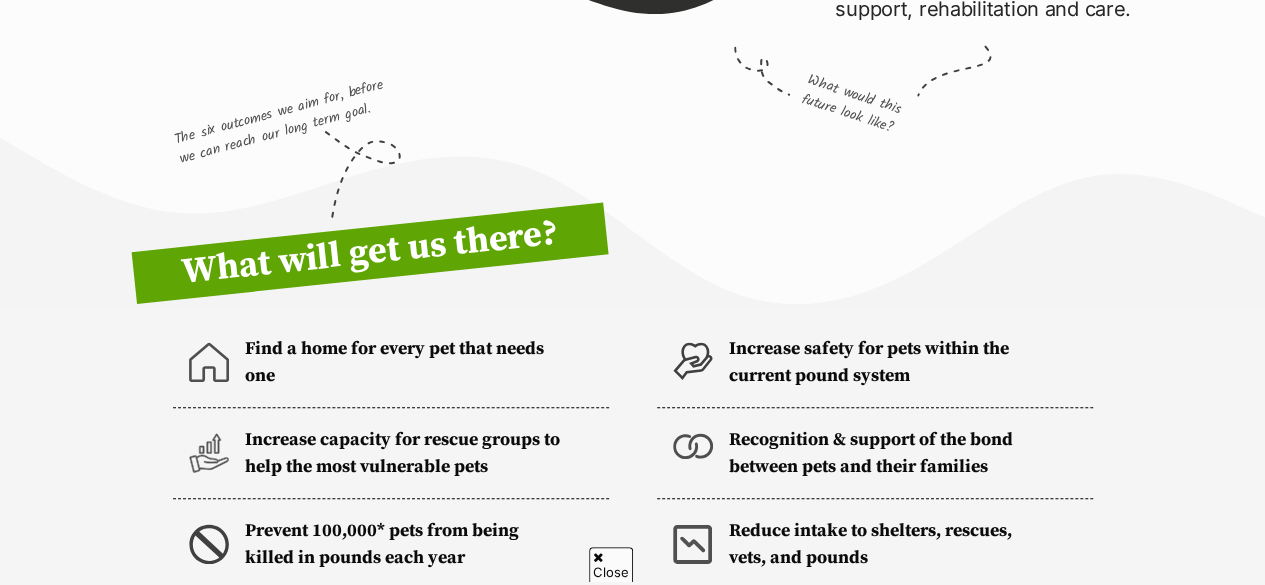 click on "Prevent 100,000* pets from being killed in pounds each year" at bounding box center [403, 544] 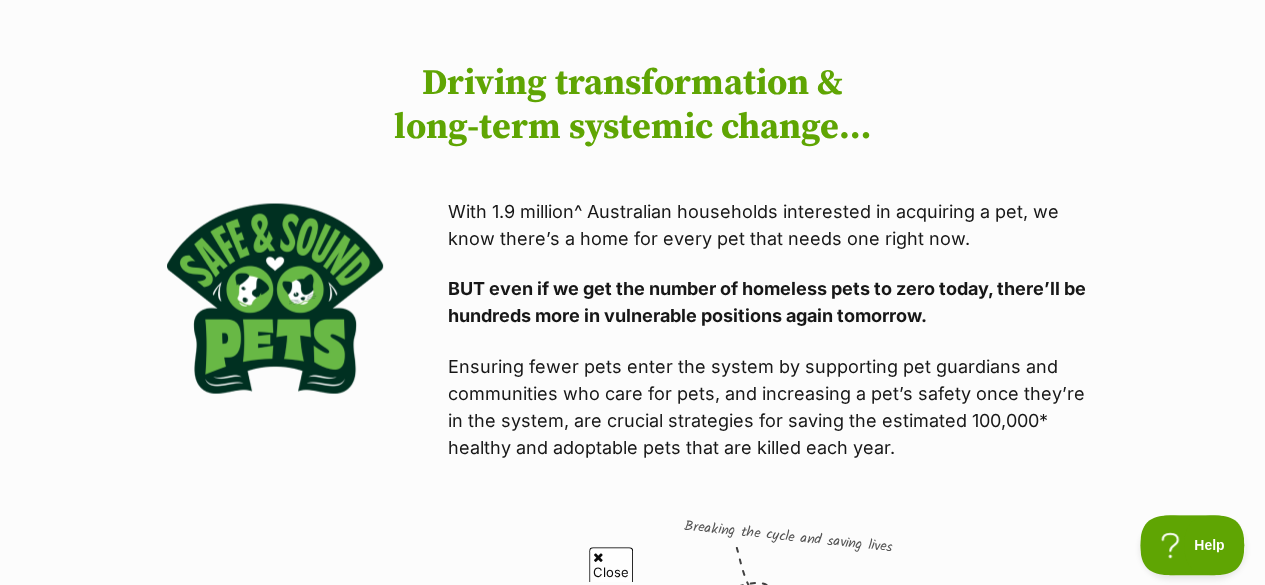 scroll, scrollTop: 2033, scrollLeft: 0, axis: vertical 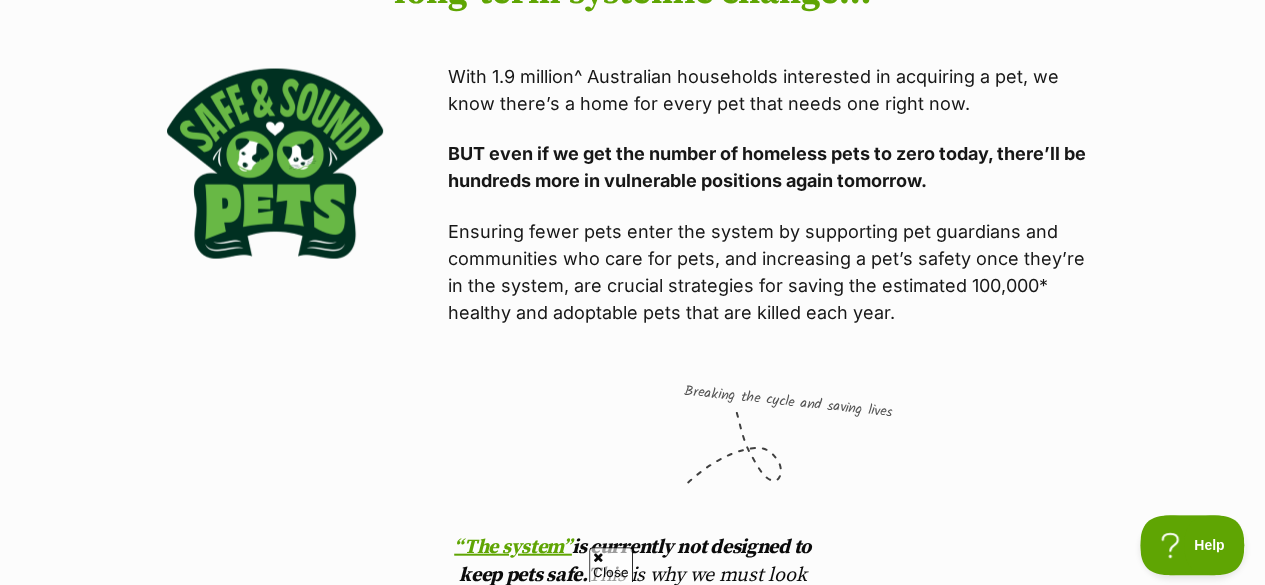 click on "Close" at bounding box center (611, 564) 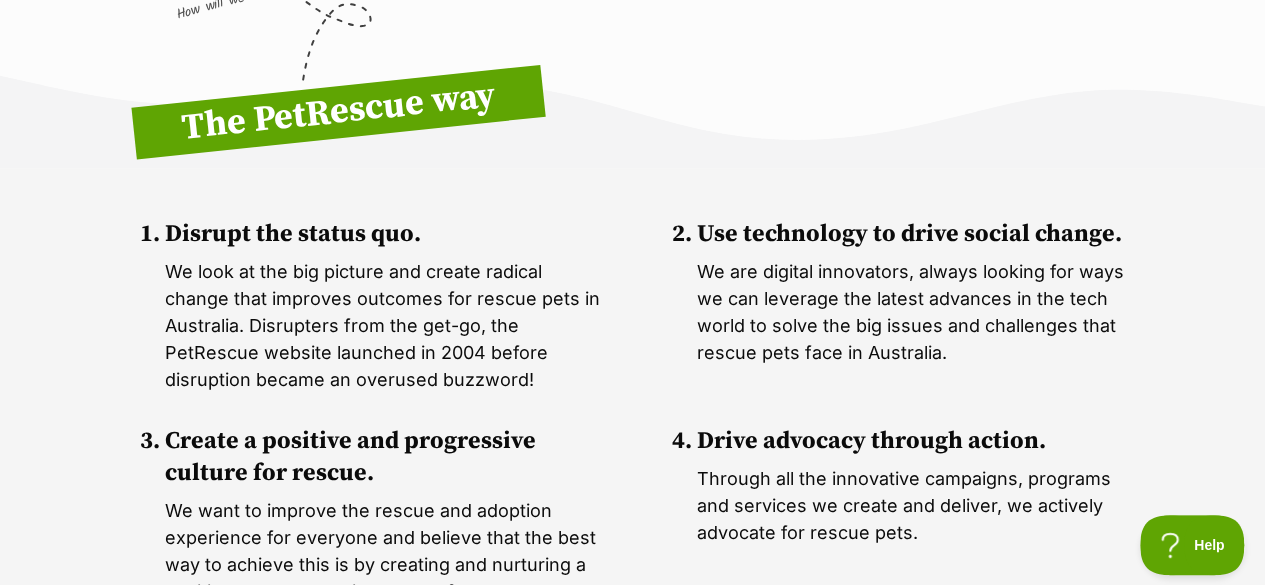 scroll, scrollTop: 4682, scrollLeft: 0, axis: vertical 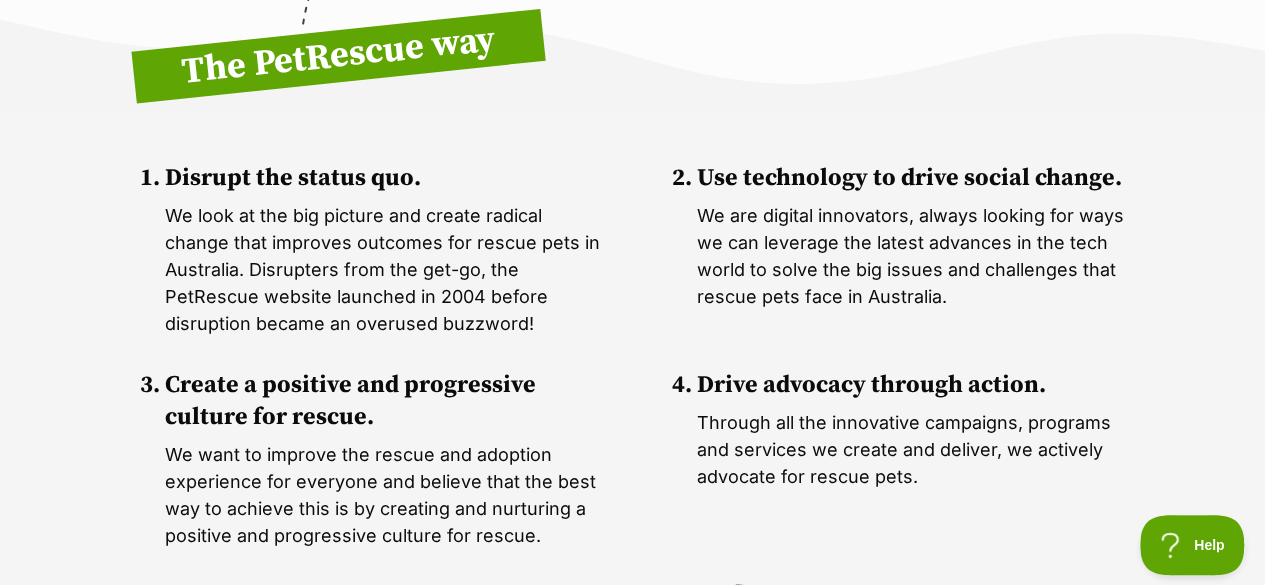 drag, startPoint x: 629, startPoint y: 319, endPoint x: 730, endPoint y: 315, distance: 101.07918 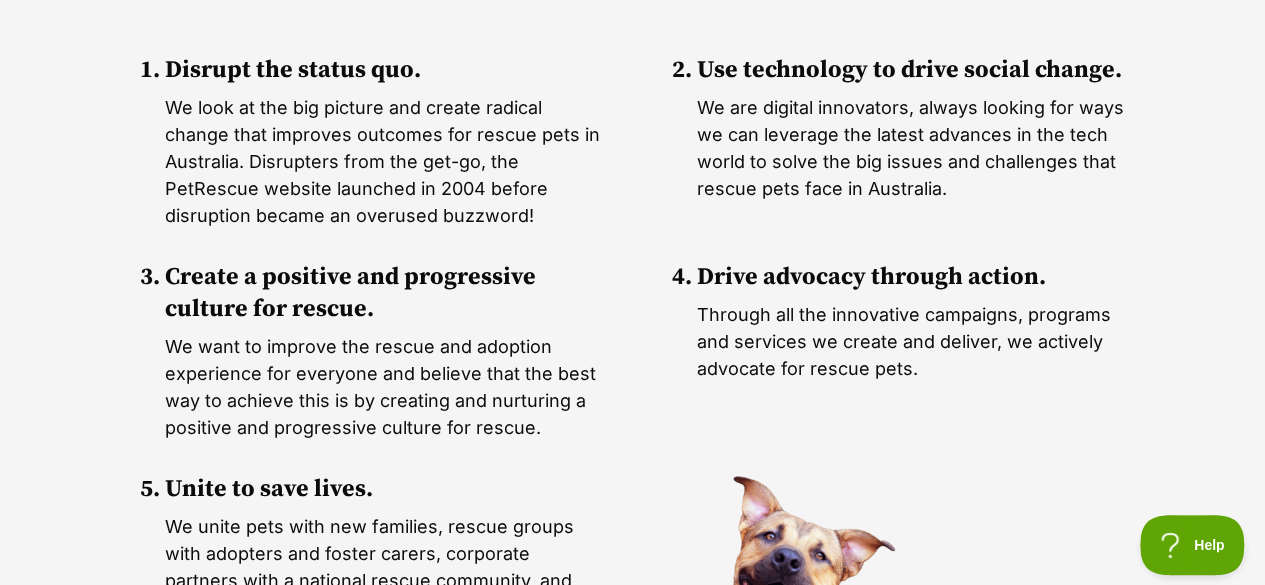 scroll, scrollTop: 4791, scrollLeft: 0, axis: vertical 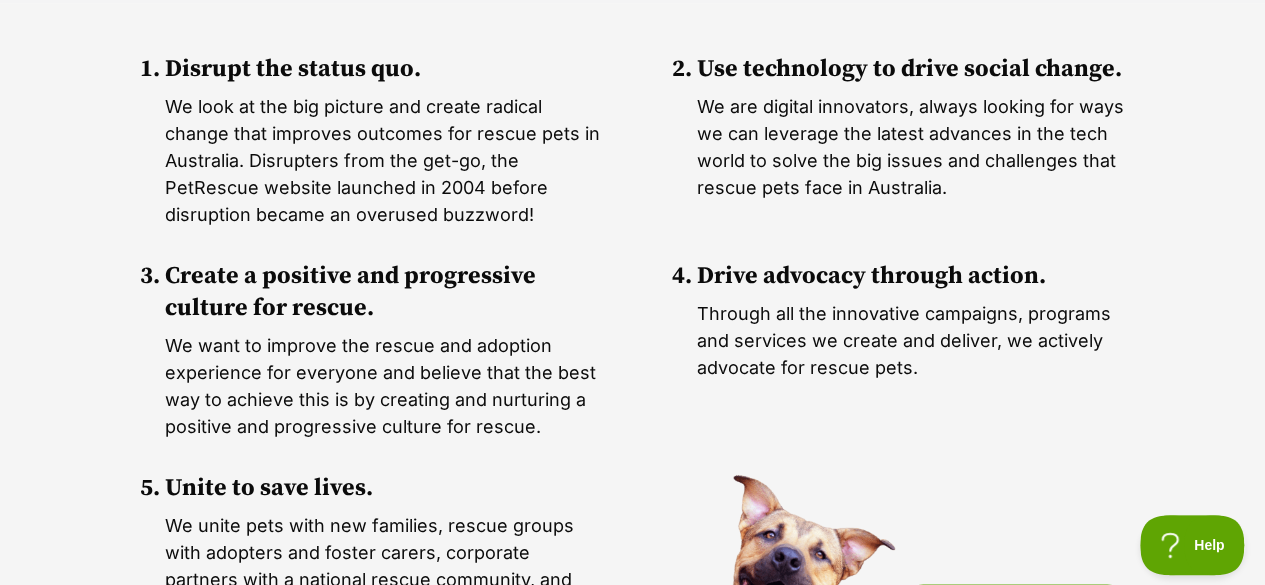 drag, startPoint x: 426, startPoint y: 203, endPoint x: 205, endPoint y: 212, distance: 221.18318 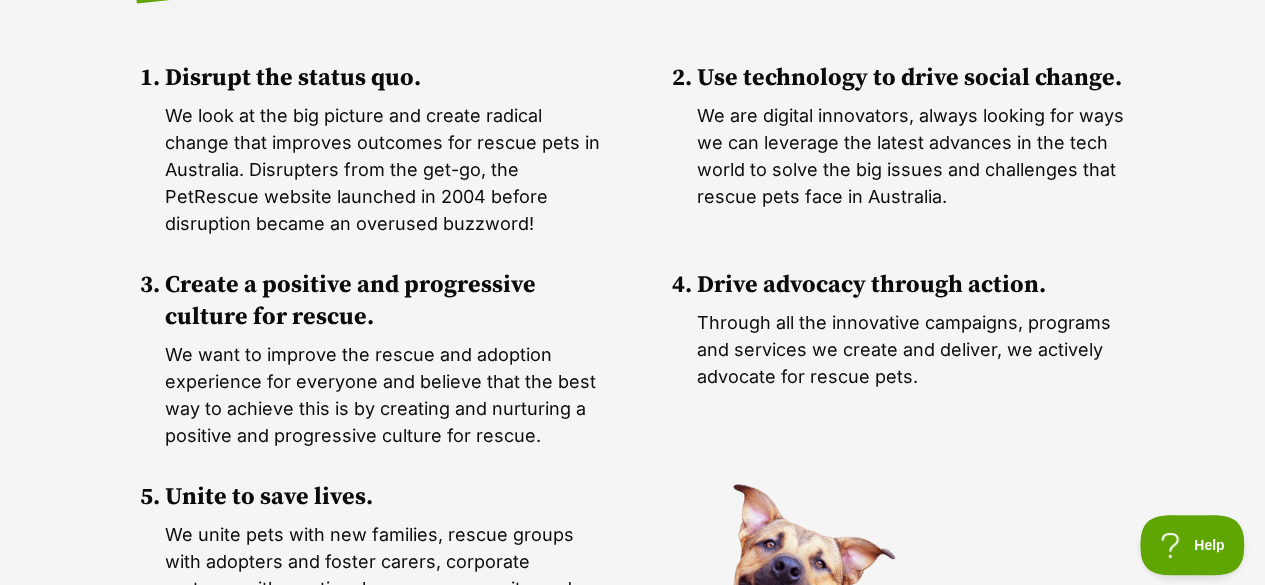 scroll, scrollTop: 4781, scrollLeft: 0, axis: vertical 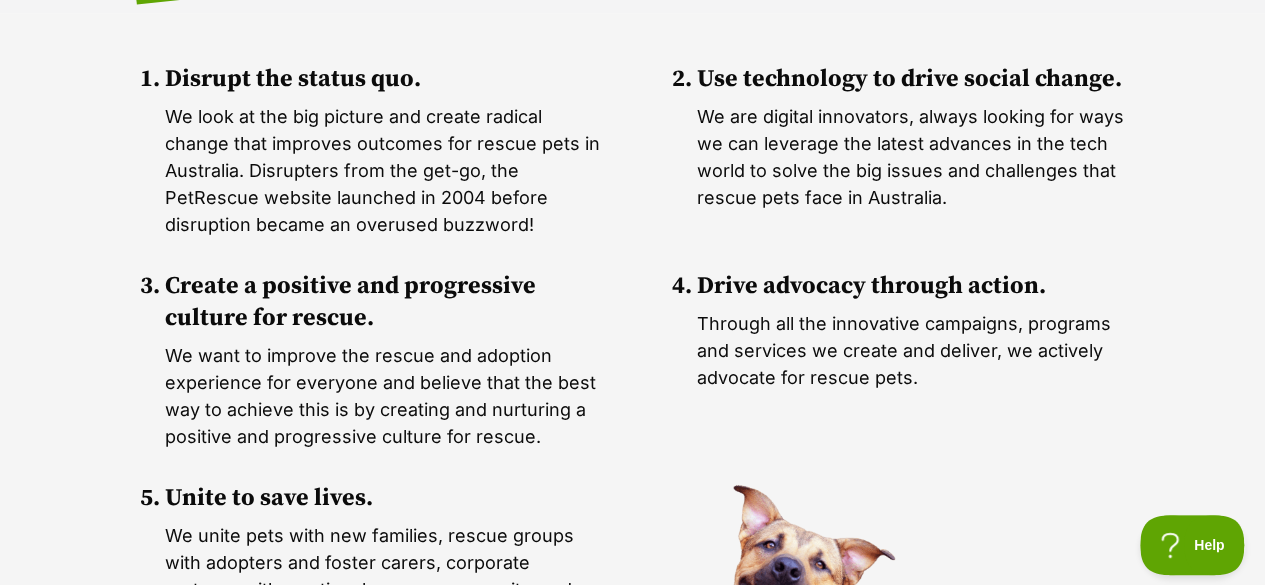 drag, startPoint x: 300, startPoint y: 211, endPoint x: 470, endPoint y: 207, distance: 170.04706 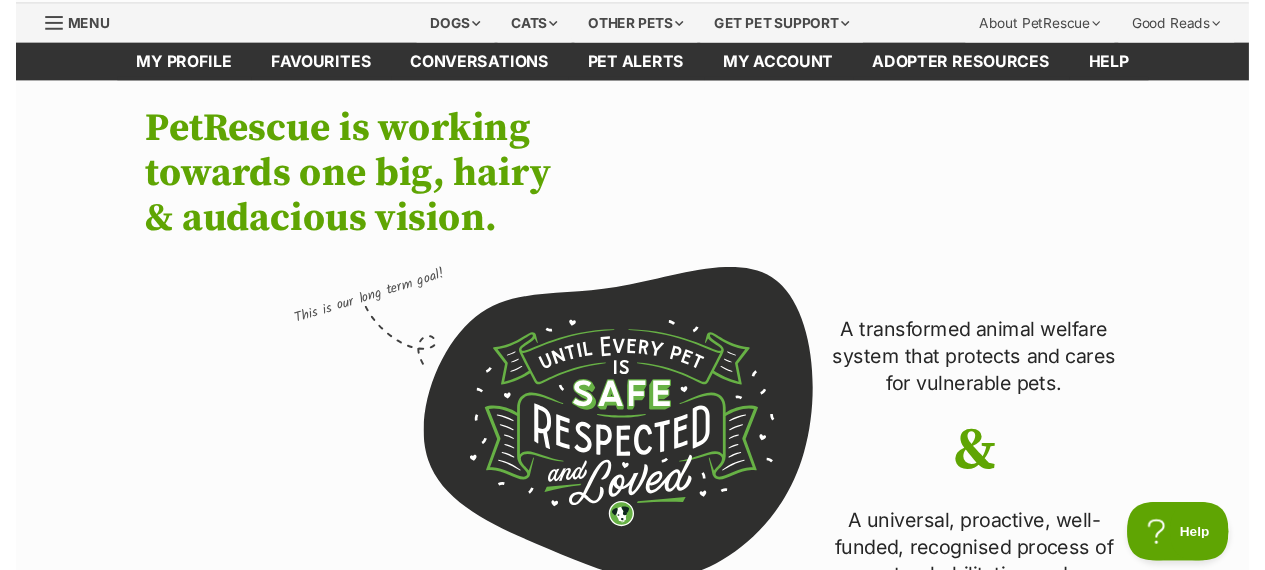 scroll, scrollTop: 0, scrollLeft: 0, axis: both 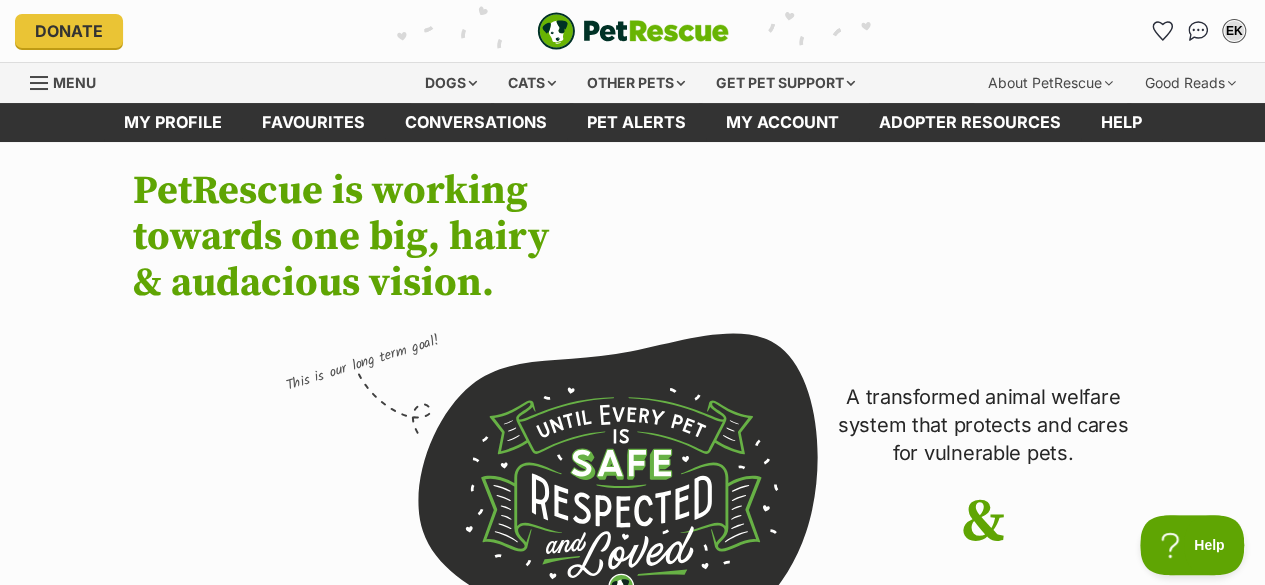 click on "Dogs
Find a dog on PetRescue
View all dogs
Browse all of the doggos looking for a home
Senior dogs
Fill their golden years with love and happiness
Bonded pets
Dogs that need to be adopted together
Dogs looking for foster care
Dogs looking for a temporary home
Dog adoption assistance
How to set up an adopter profile
A guide to setting up your account
Pet adoption tips
Tips to boost your pet search
Creating and managing pet alerts
Get notified about a pawfect match!
Do you speak dog?
Understanding your furry friend
Search by location
VIC
TAS
NT
WA
SA
QLD
NSW
ACT
PetRescue TV
All the joy & happiness you’ll need today. Visit PetRescue TV!
Start watching now!
Cats
Find a cat on PetRescue
View all cats
Browse all of the cats looking for a home" at bounding box center [640, 83] 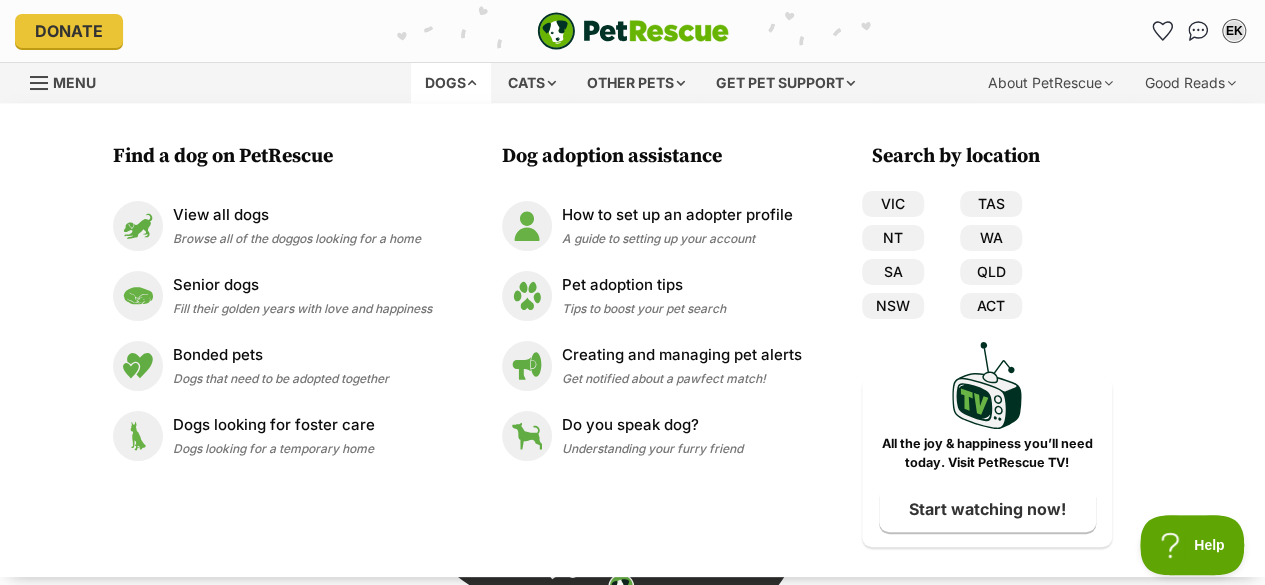 click on "Menu" at bounding box center (74, 82) 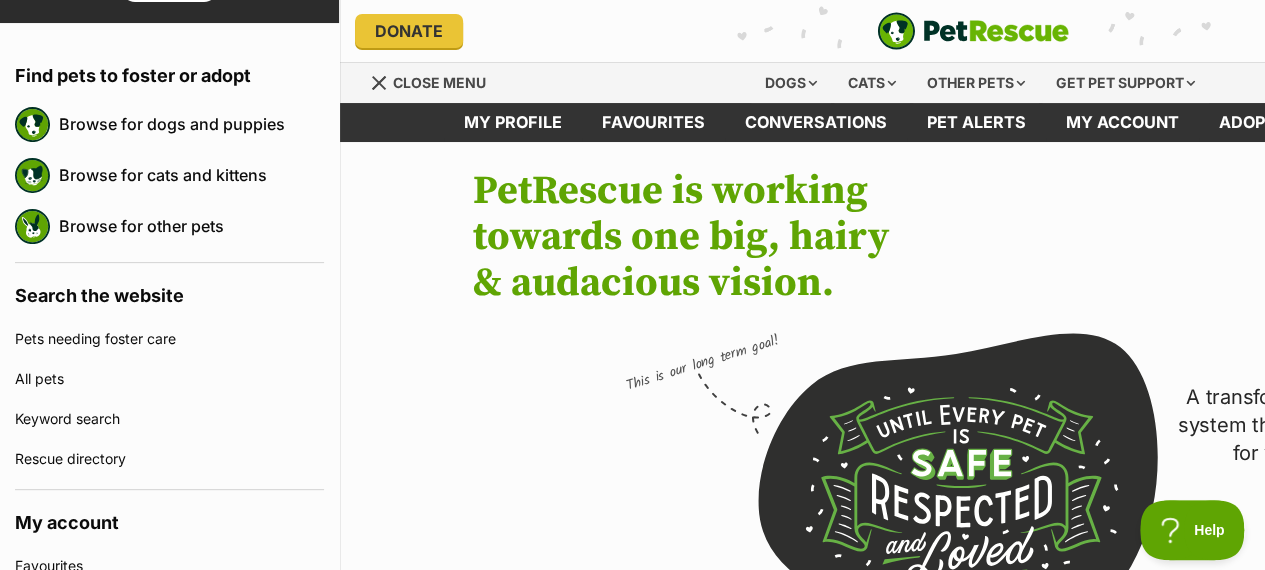 scroll, scrollTop: 178, scrollLeft: 0, axis: vertical 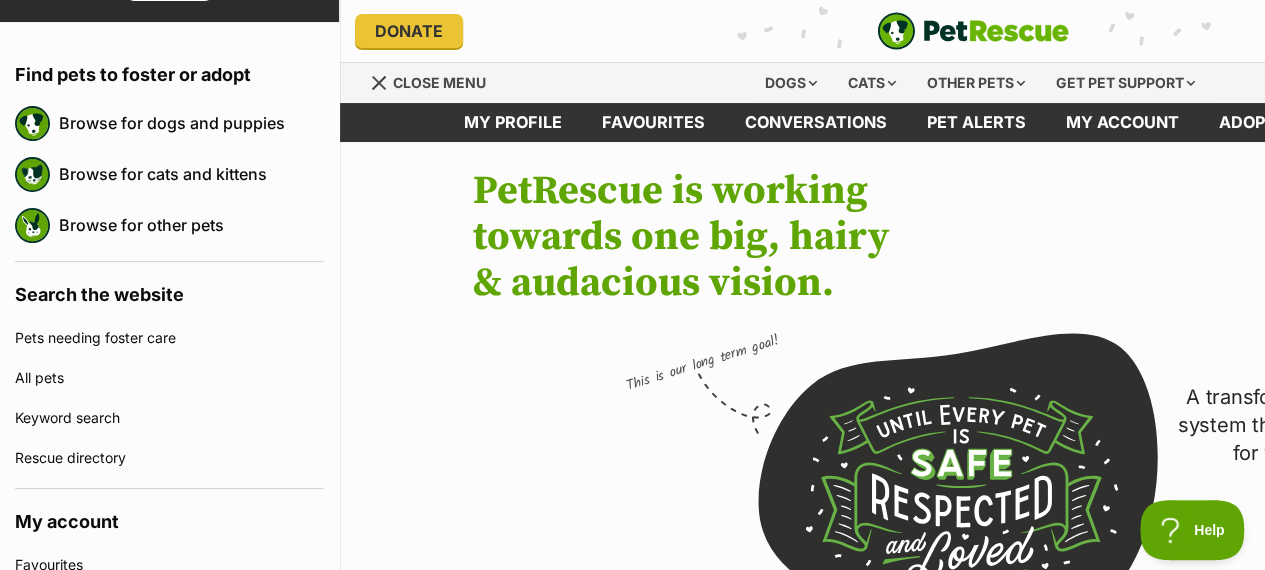 click on "Browse for dogs and puppies" at bounding box center [191, 123] 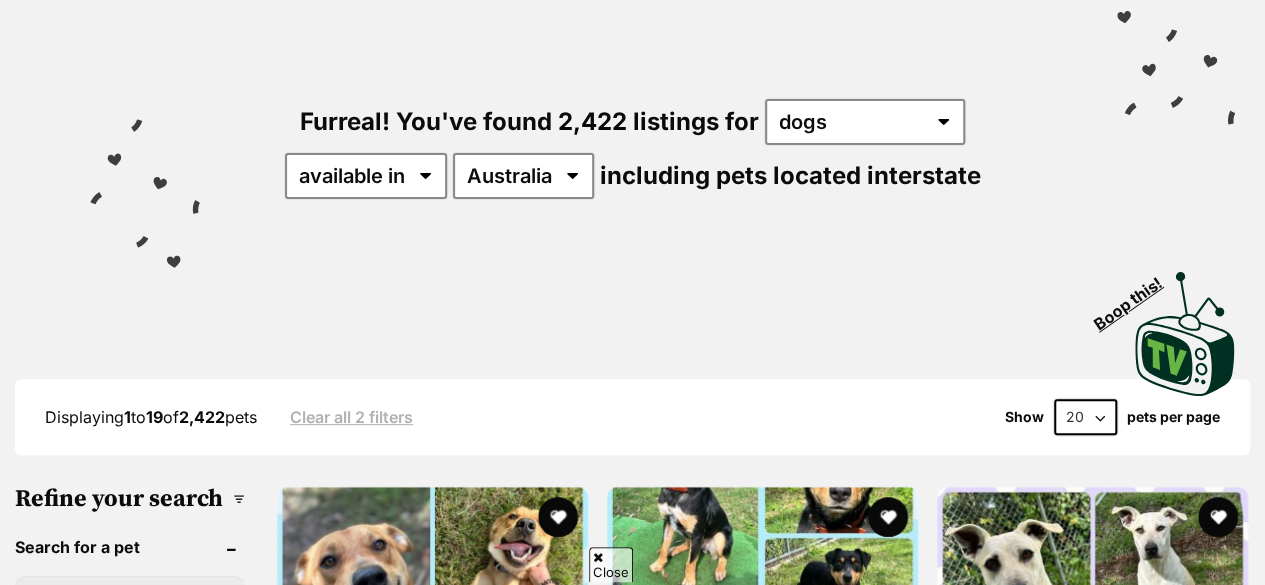 scroll, scrollTop: 170, scrollLeft: 0, axis: vertical 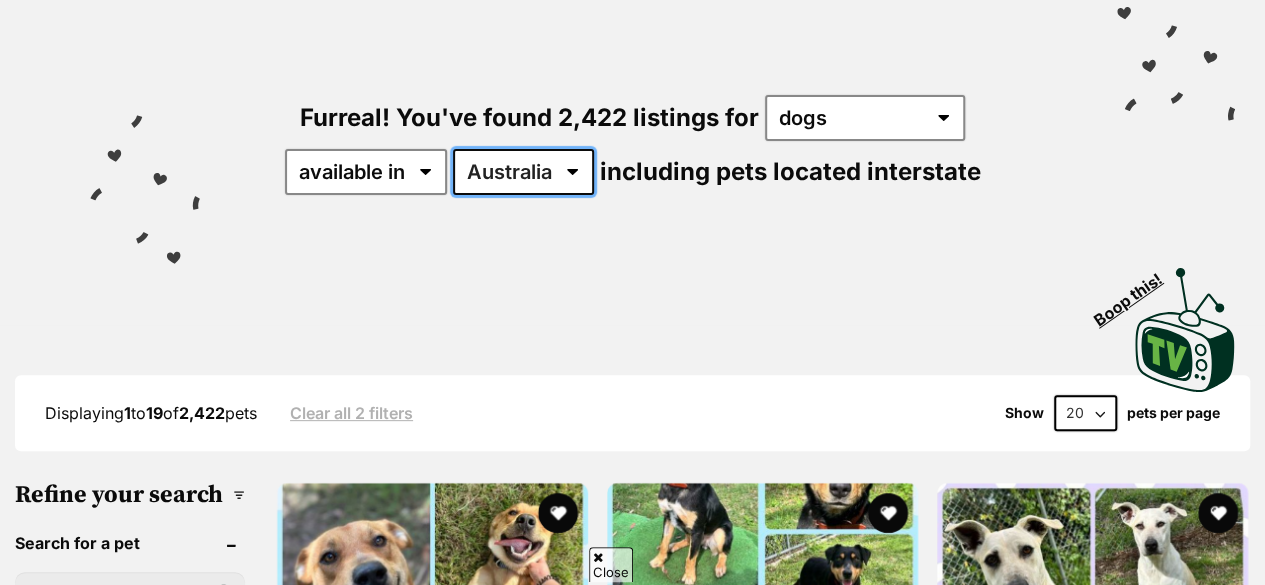 click on "Australia
ACT
NSW
NT
QLD
SA
TAS
VIC
WA" at bounding box center (523, 172) 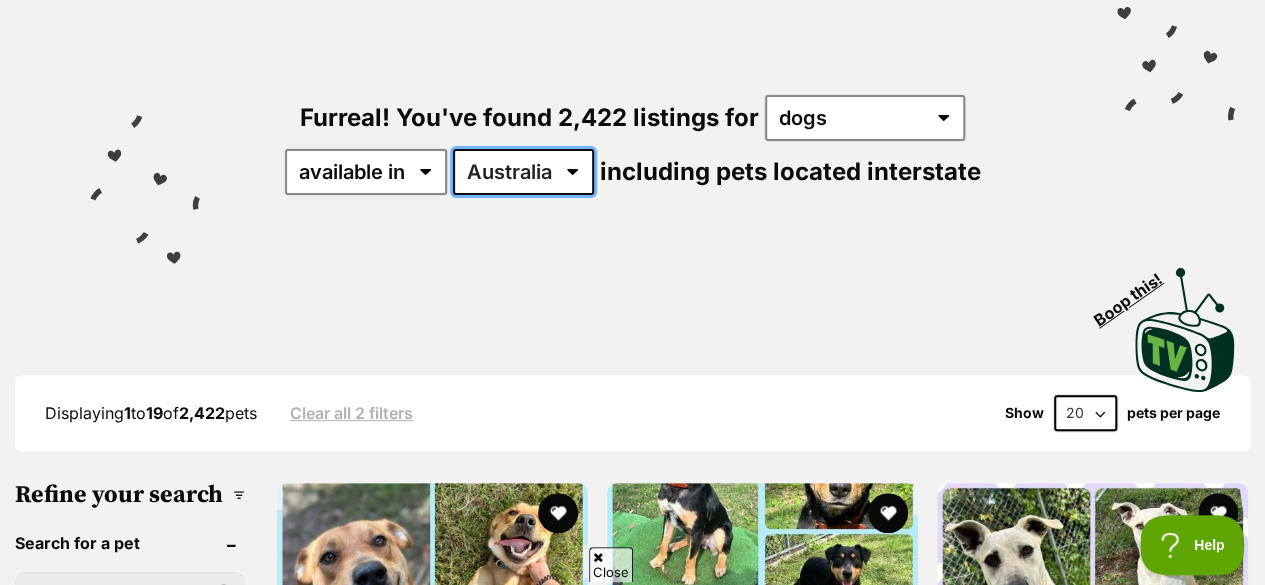 scroll, scrollTop: 0, scrollLeft: 0, axis: both 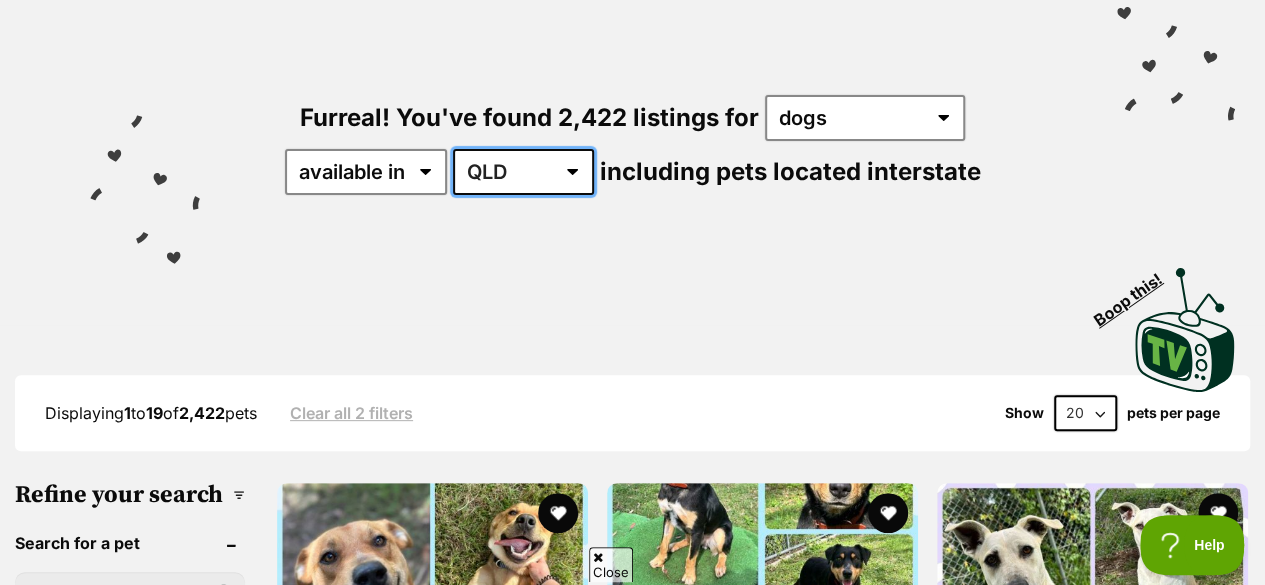 click on "Australia
ACT
NSW
NT
QLD
SA
TAS
VIC
WA" at bounding box center (523, 172) 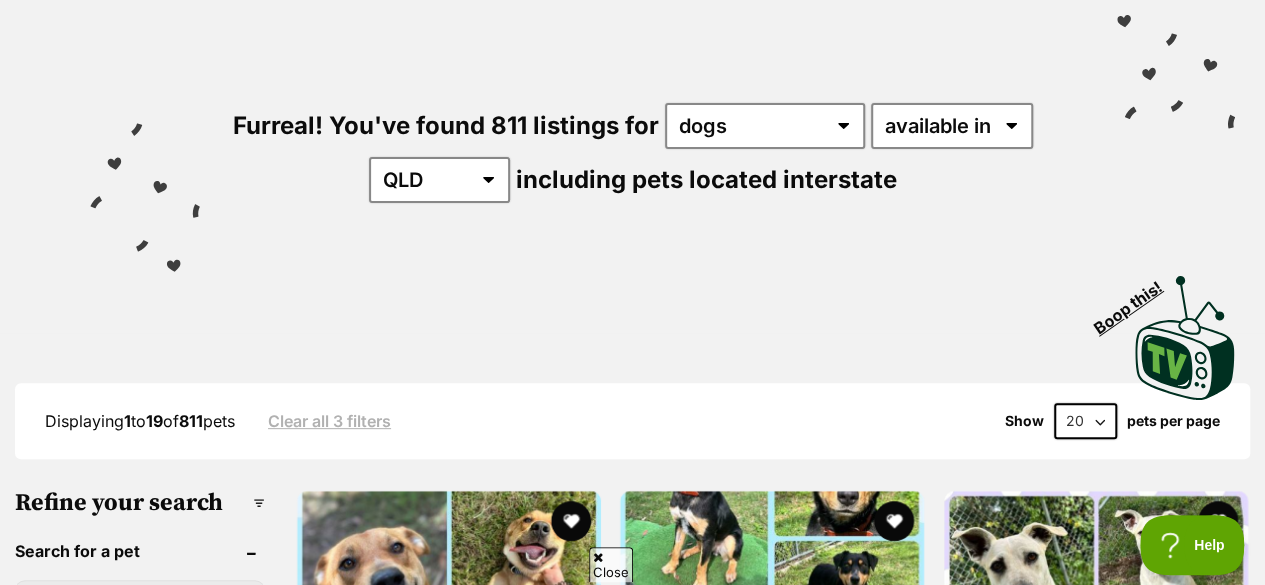 scroll, scrollTop: 157, scrollLeft: 0, axis: vertical 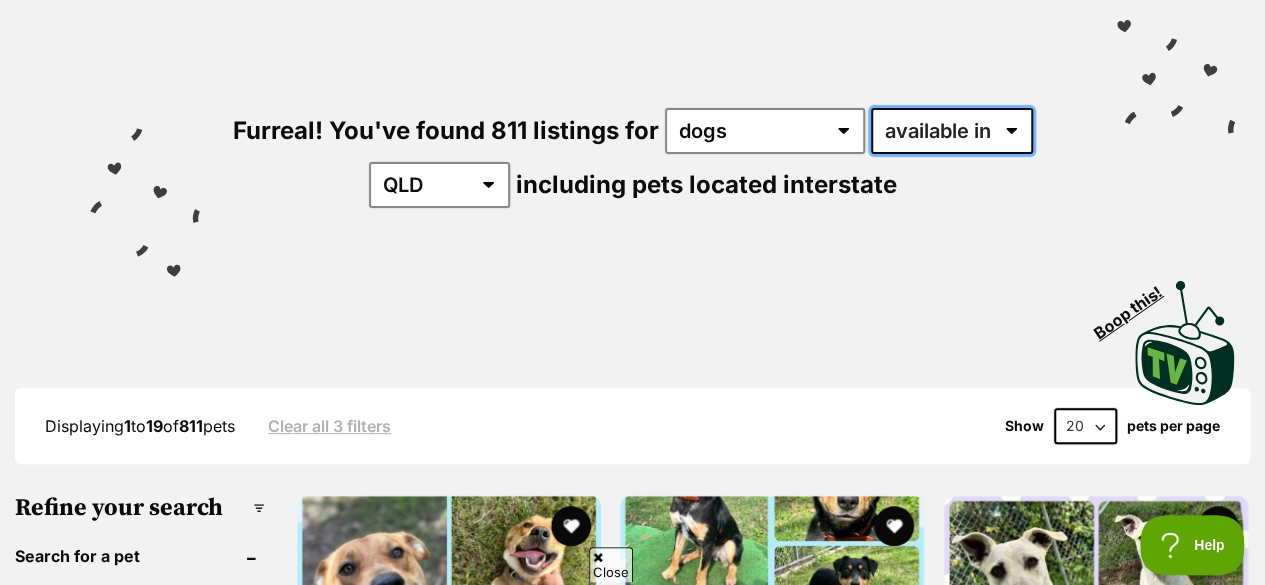 click on "available in
located in" at bounding box center [952, 131] 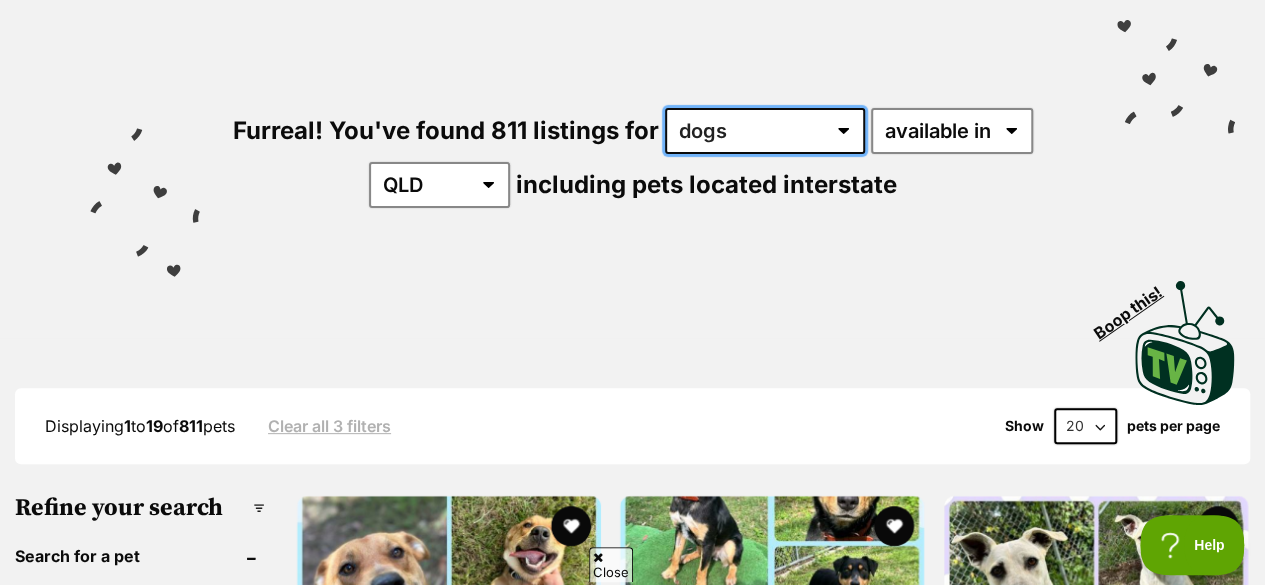 click on "any type of pet
cats
dogs
other pets" at bounding box center (765, 131) 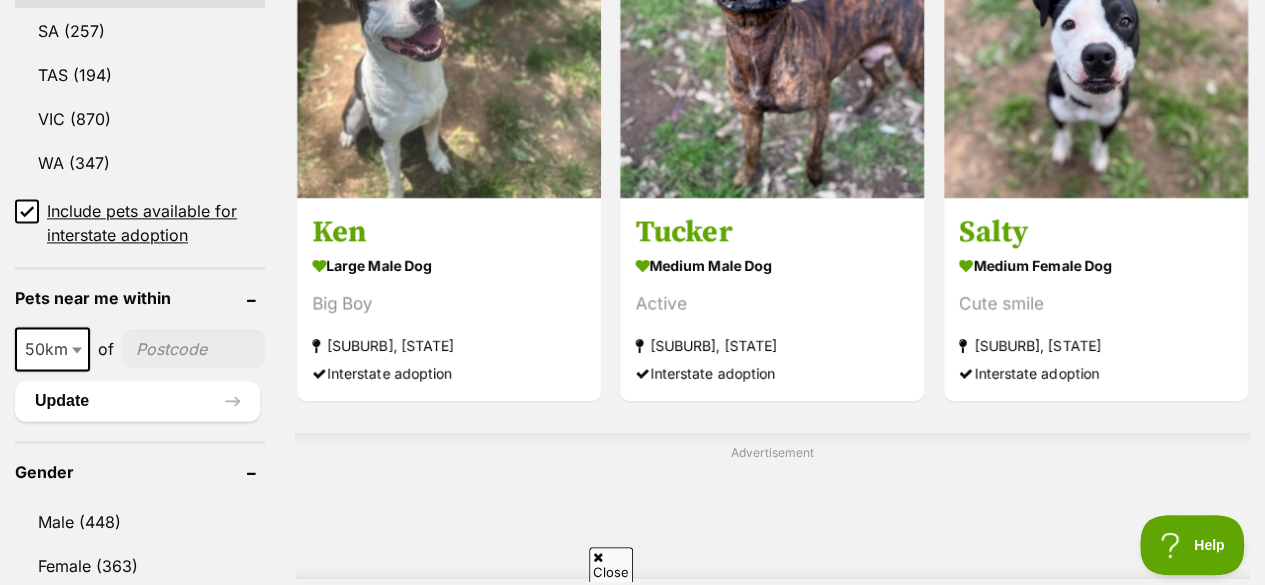 scroll, scrollTop: 1284, scrollLeft: 0, axis: vertical 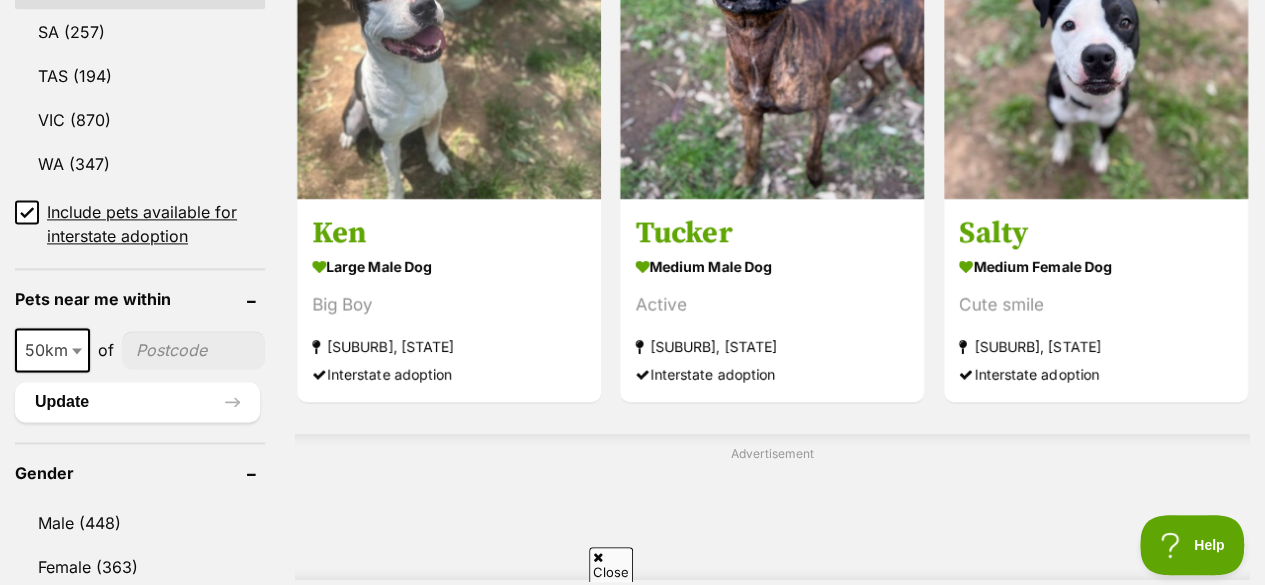 click on "Gemma" at bounding box center (1096, 1476) 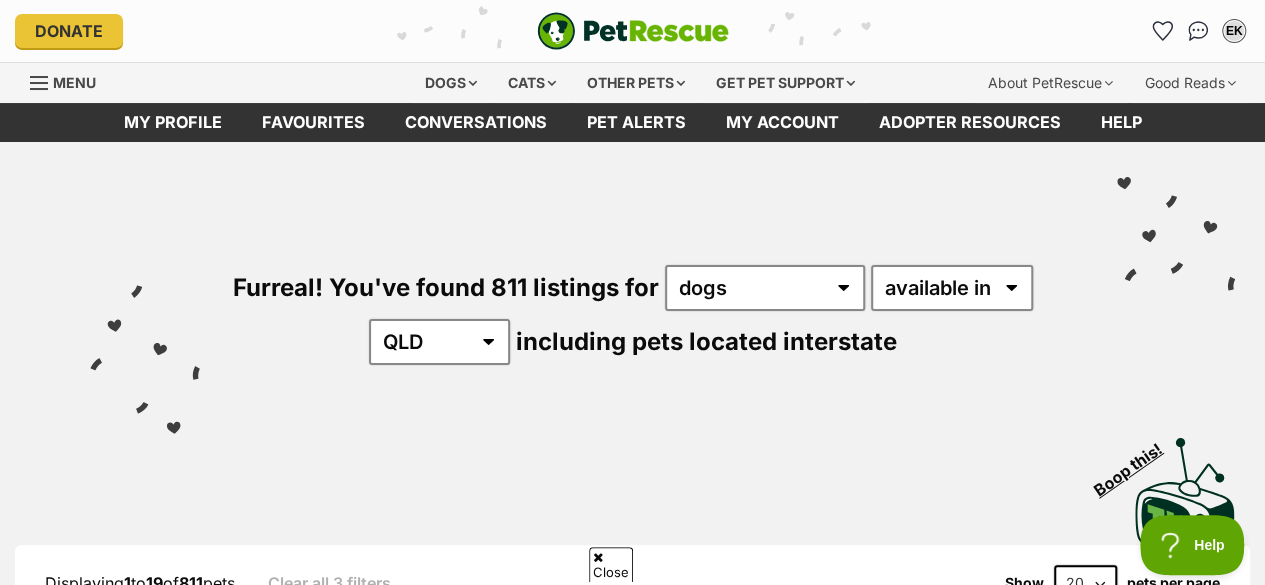 scroll, scrollTop: 208, scrollLeft: 0, axis: vertical 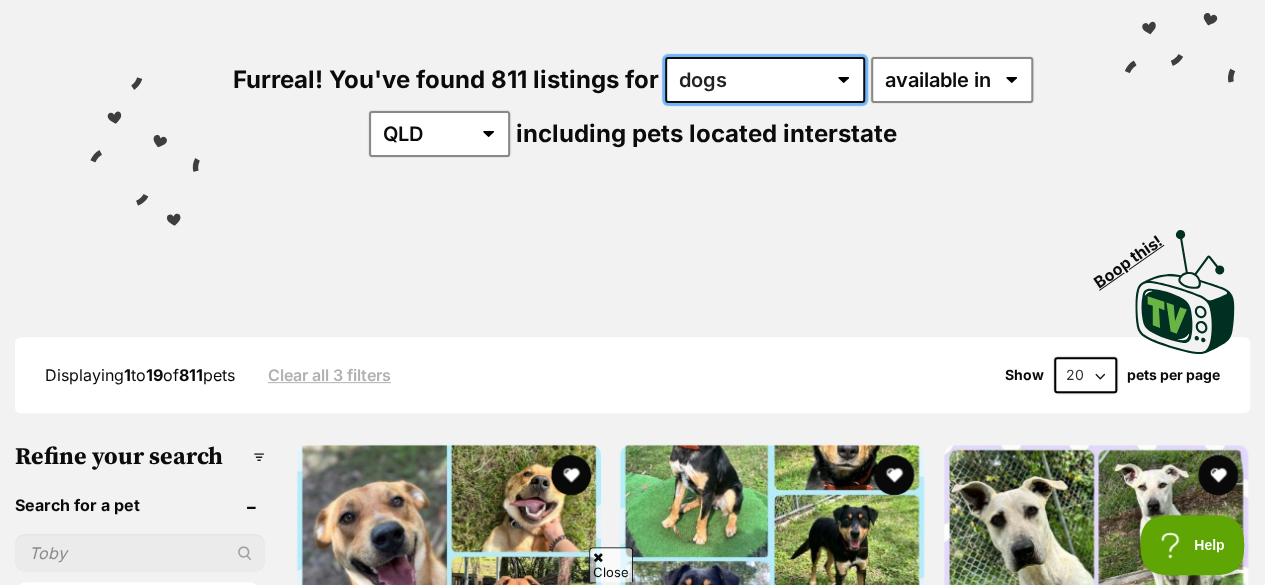 click on "any type of pet
cats
dogs
other pets" at bounding box center (765, 80) 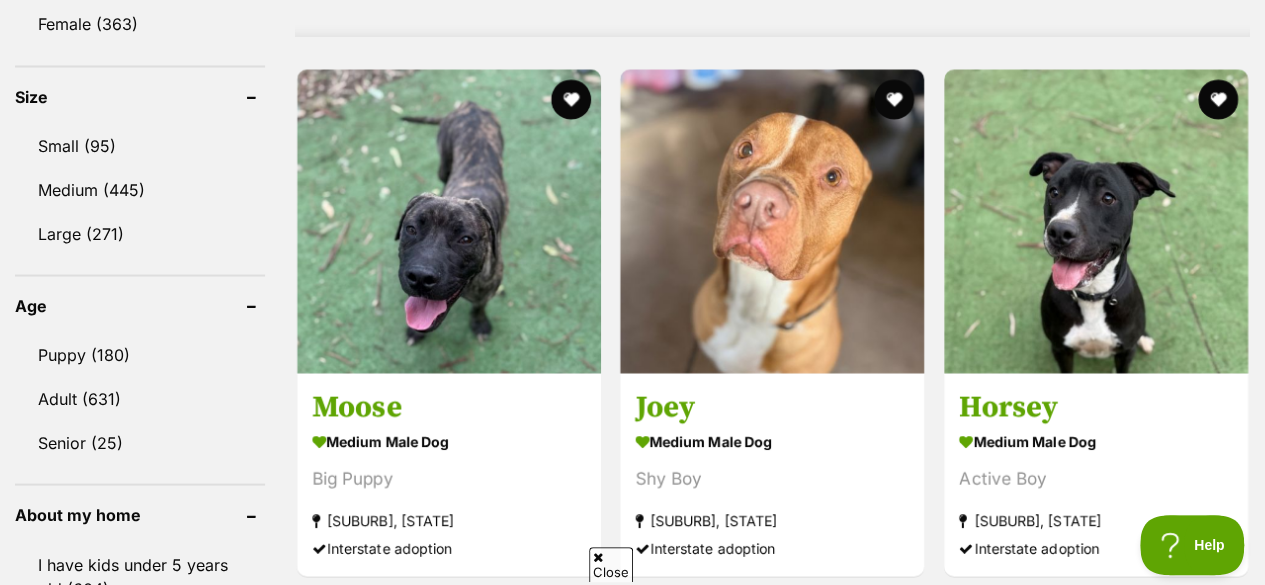 scroll, scrollTop: 1831, scrollLeft: 0, axis: vertical 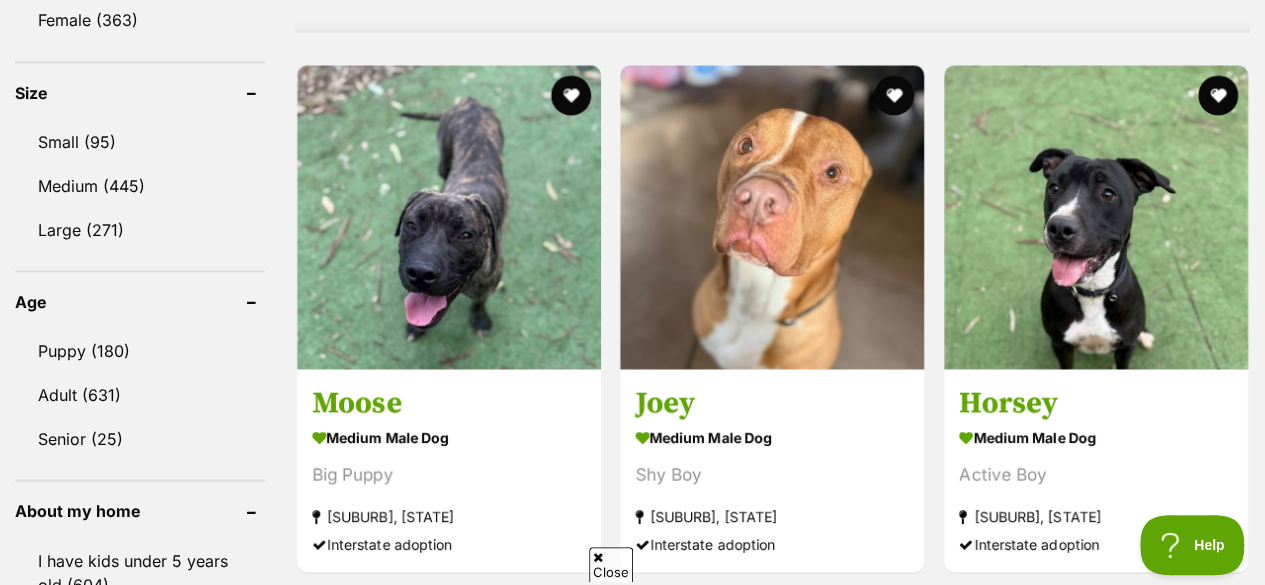 click on "Senior (25)" at bounding box center (140, 438) 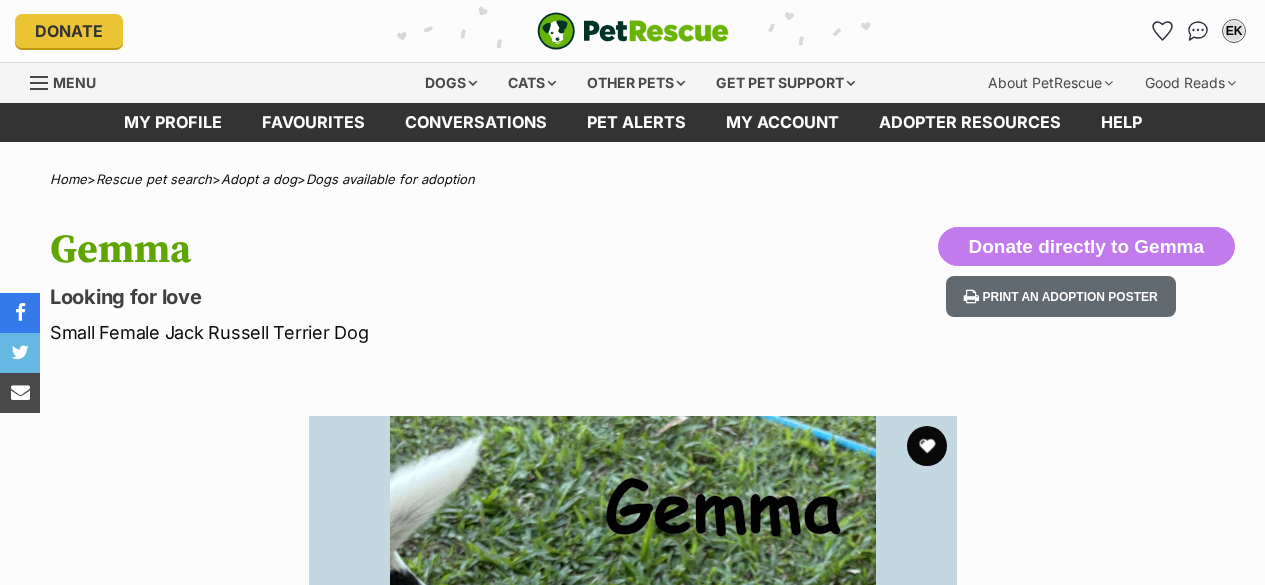 scroll, scrollTop: 0, scrollLeft: 0, axis: both 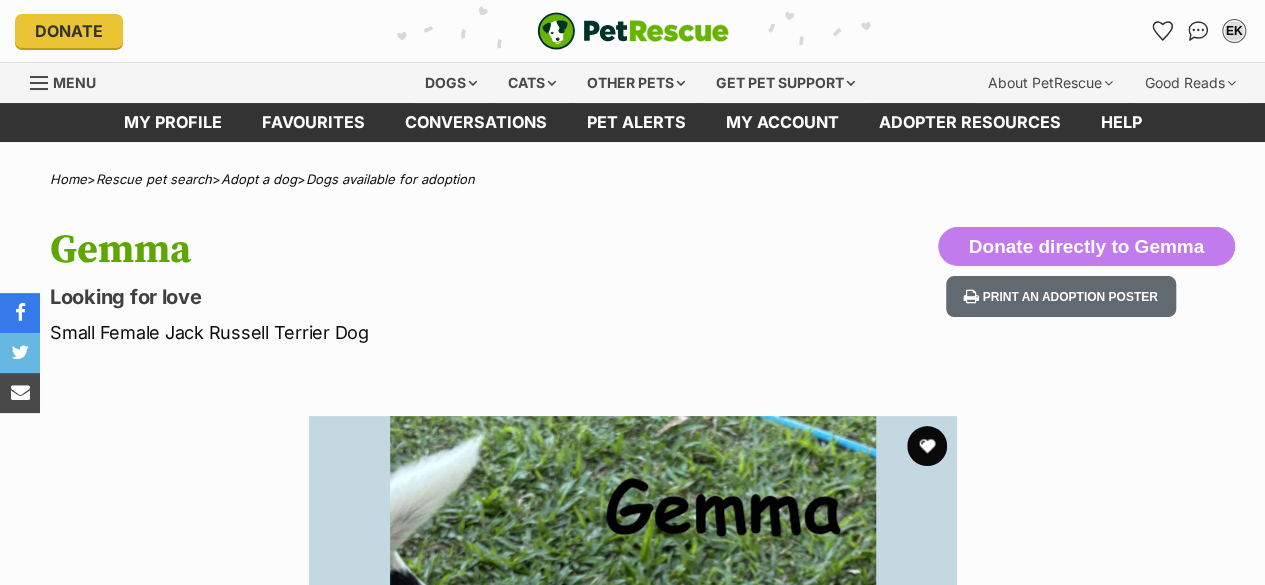 click on "Print an adoption poster" at bounding box center (1061, 296) 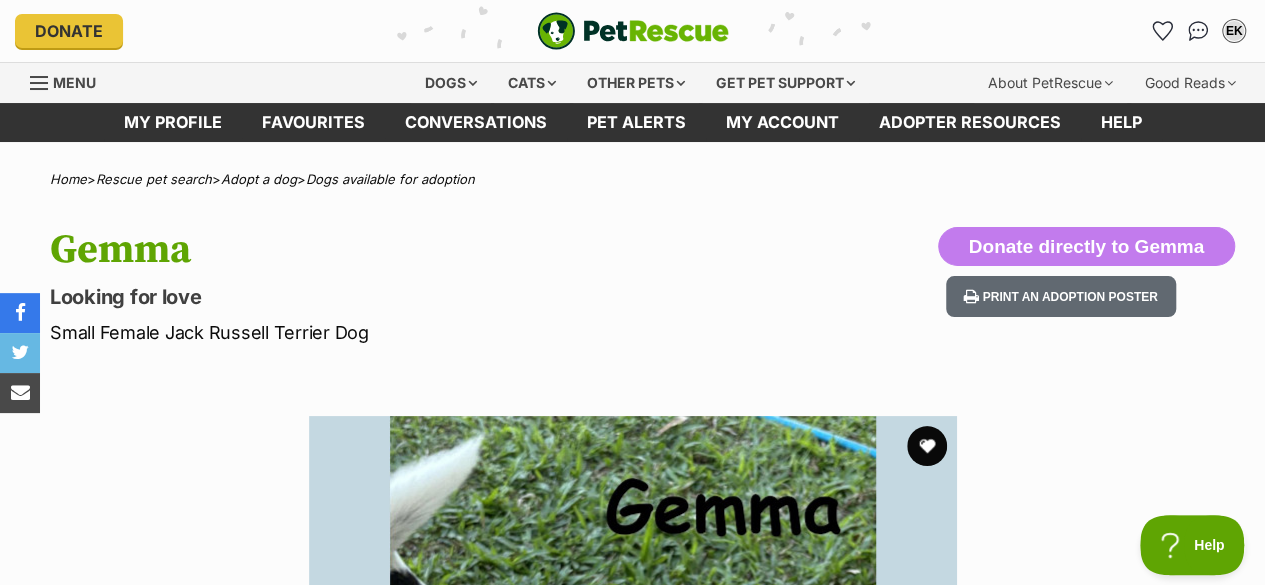 scroll, scrollTop: 0, scrollLeft: 0, axis: both 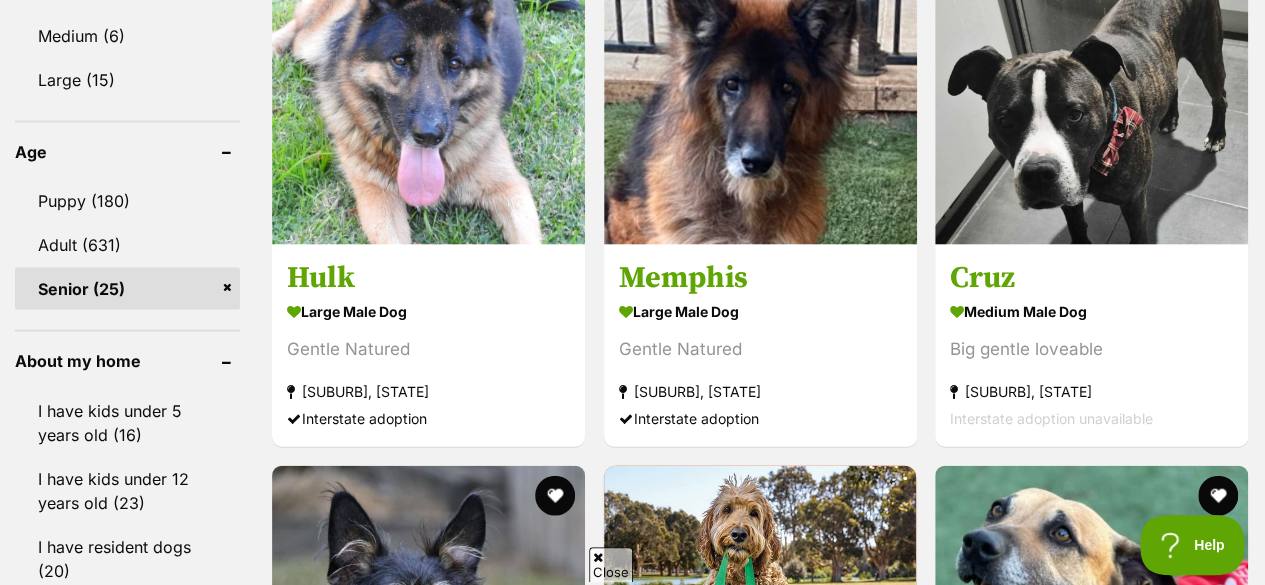 click on "Pets will be alone during work hours (20)" at bounding box center [127, 695] 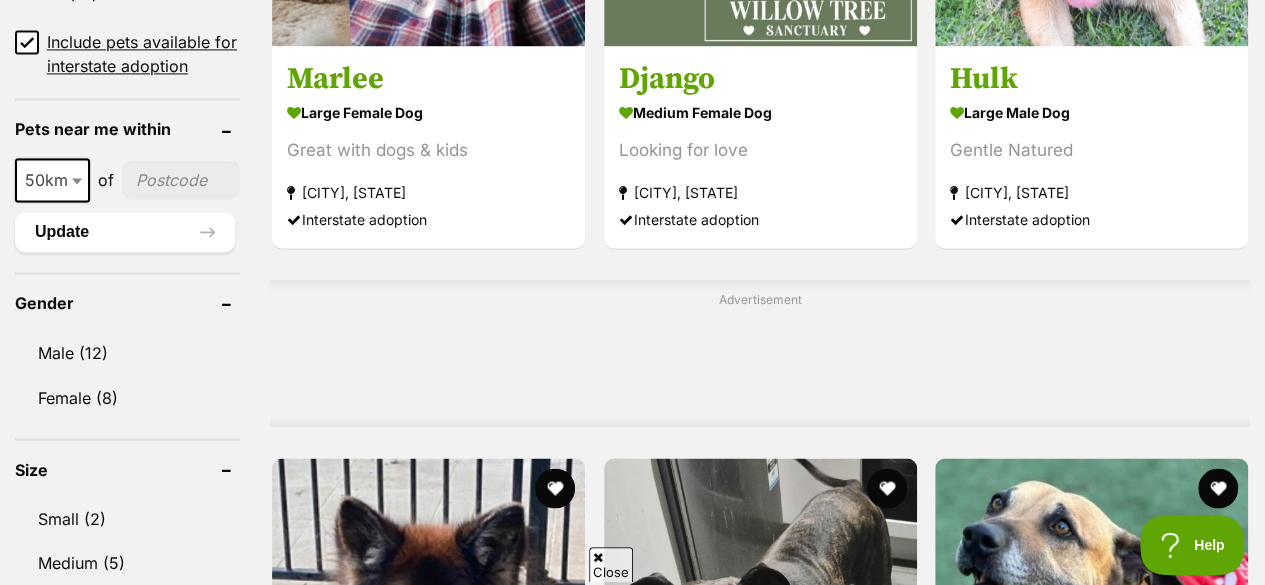 scroll, scrollTop: 1501, scrollLeft: 0, axis: vertical 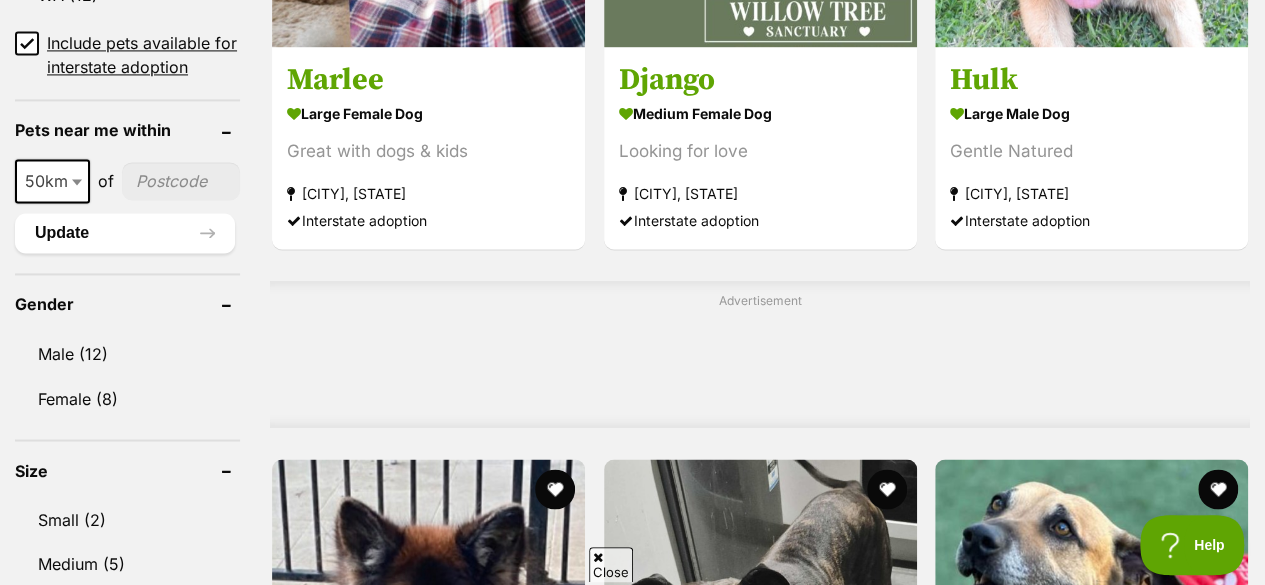 click on "Small (2)" at bounding box center (127, 519) 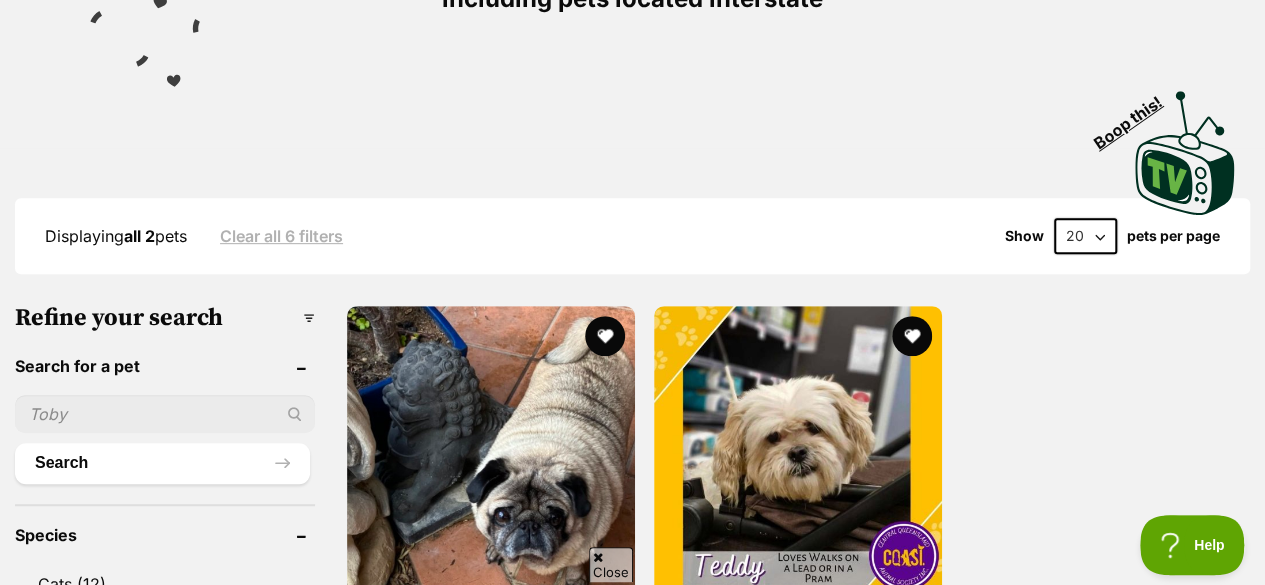 scroll, scrollTop: 396, scrollLeft: 0, axis: vertical 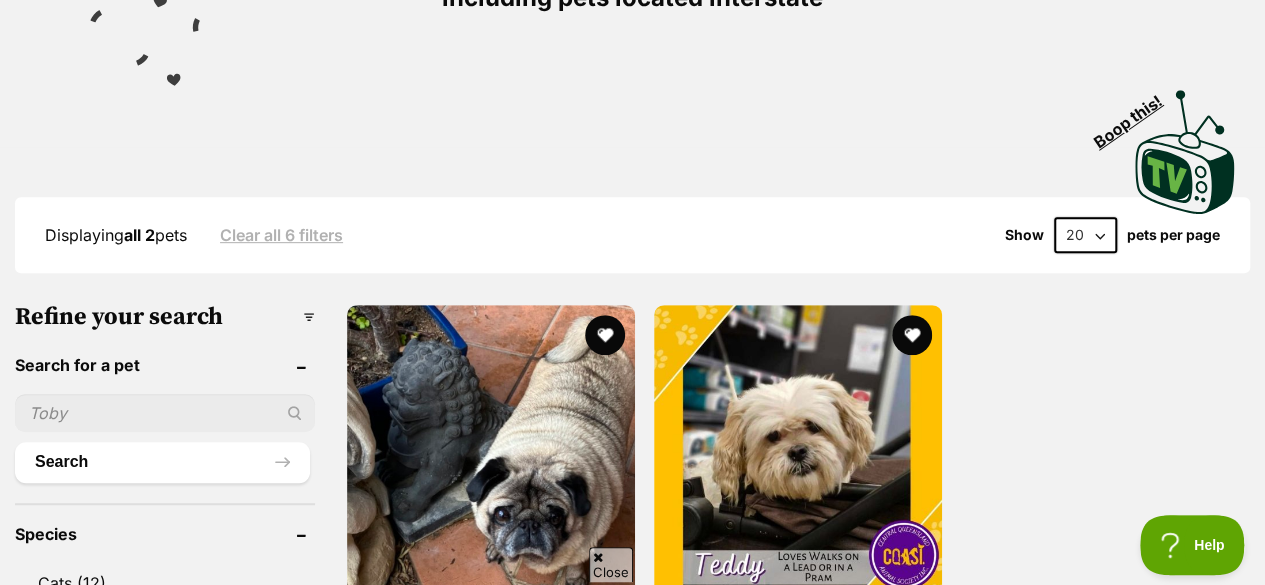 click on "small male Dog" at bounding box center [798, 660] 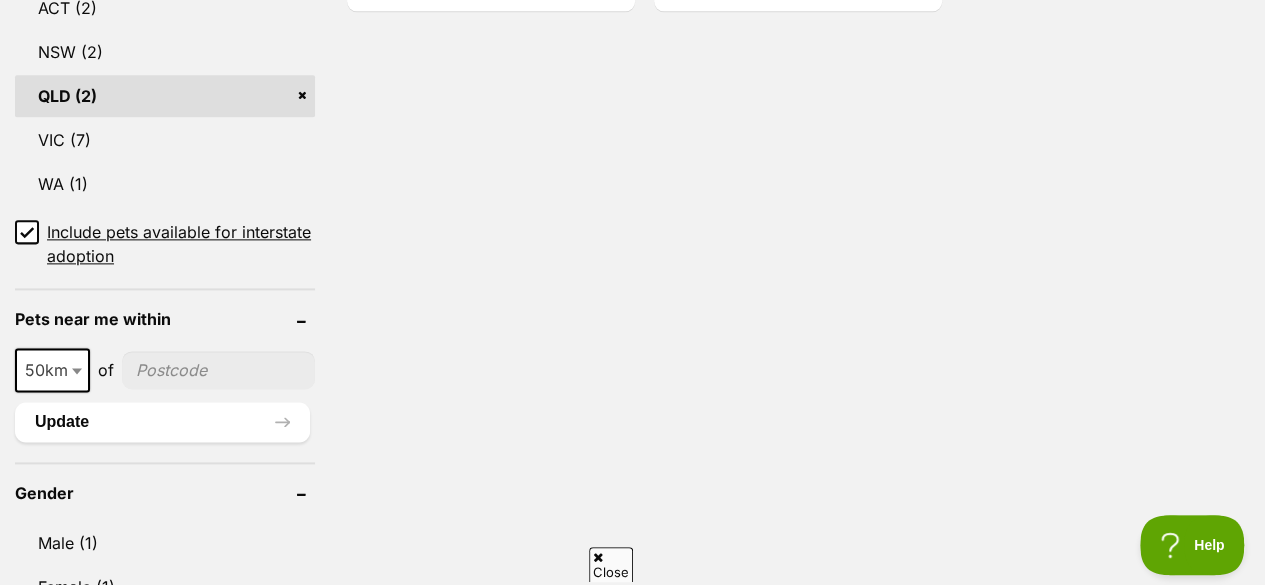 scroll, scrollTop: 1182, scrollLeft: 0, axis: vertical 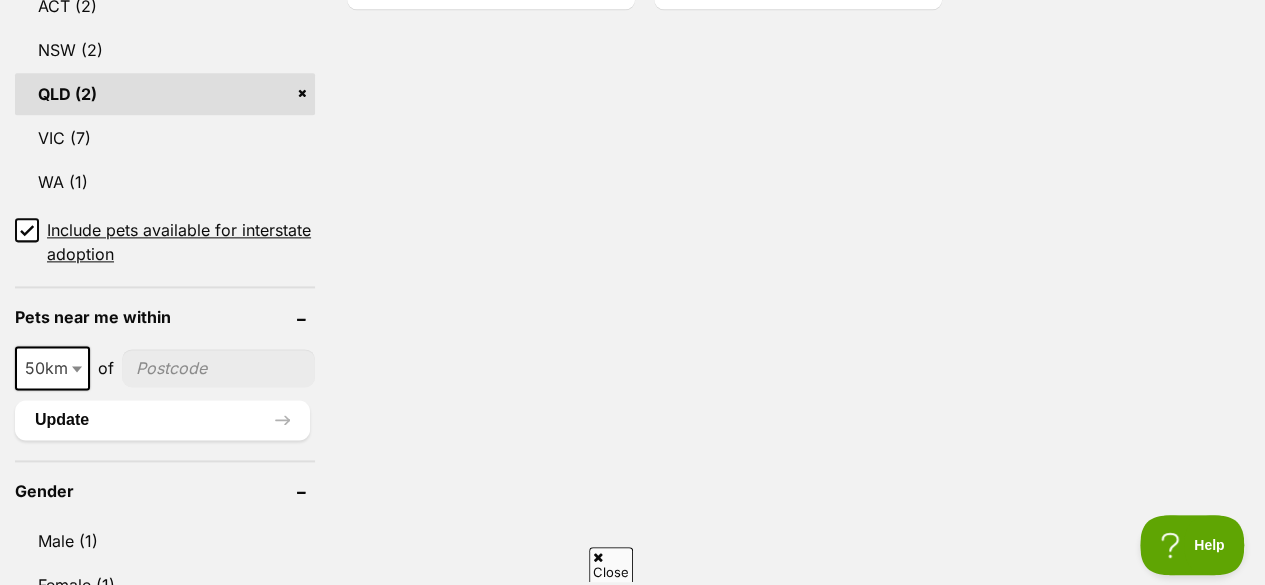 click on "Small (2)" at bounding box center (165, 706) 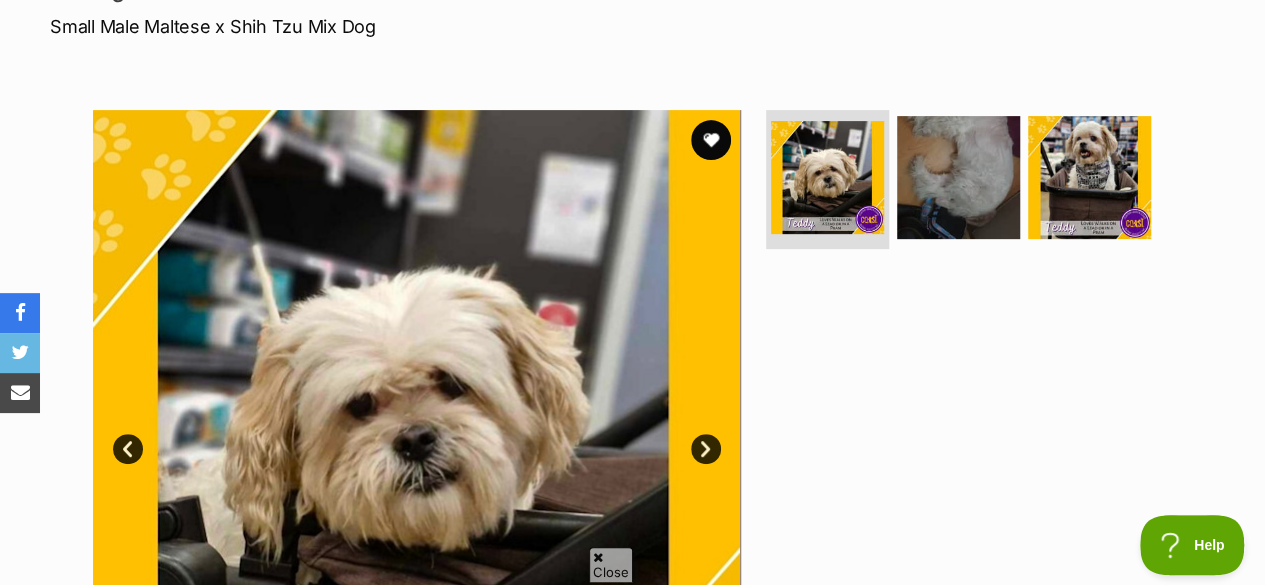 scroll, scrollTop: 0, scrollLeft: 0, axis: both 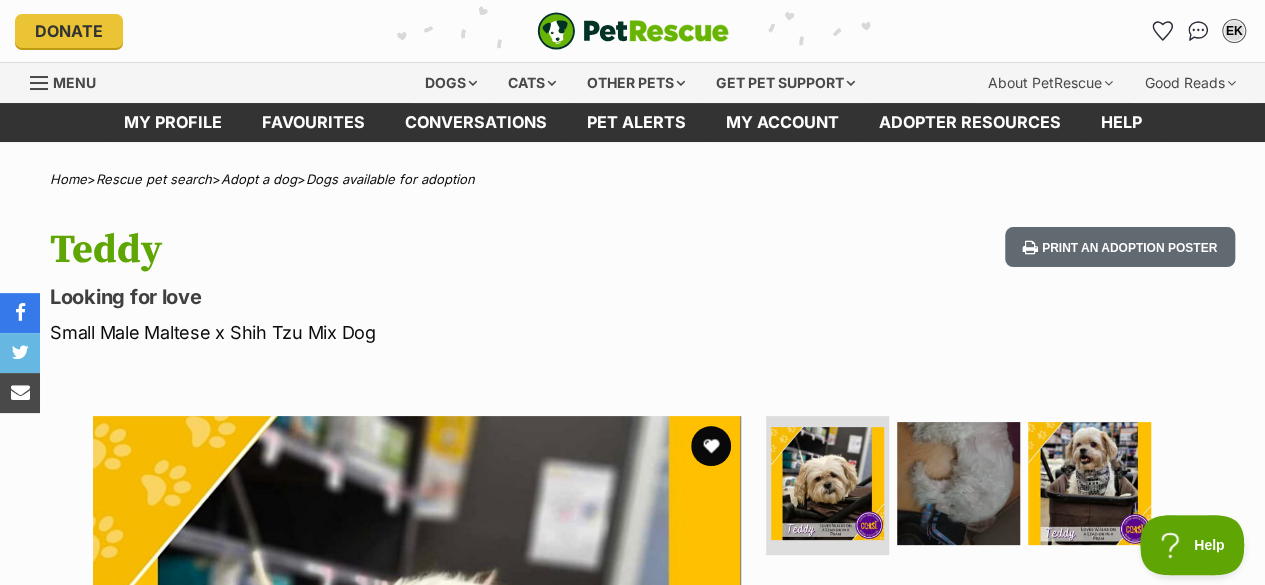click on "Print an adoption poster" at bounding box center (1120, 247) 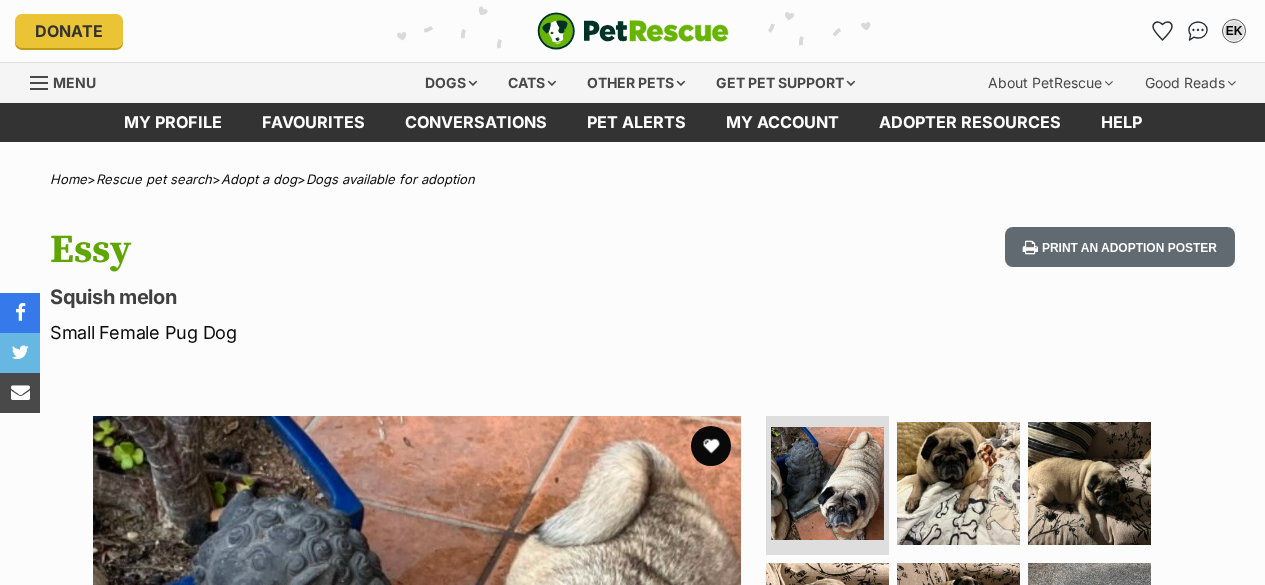 scroll, scrollTop: 0, scrollLeft: 0, axis: both 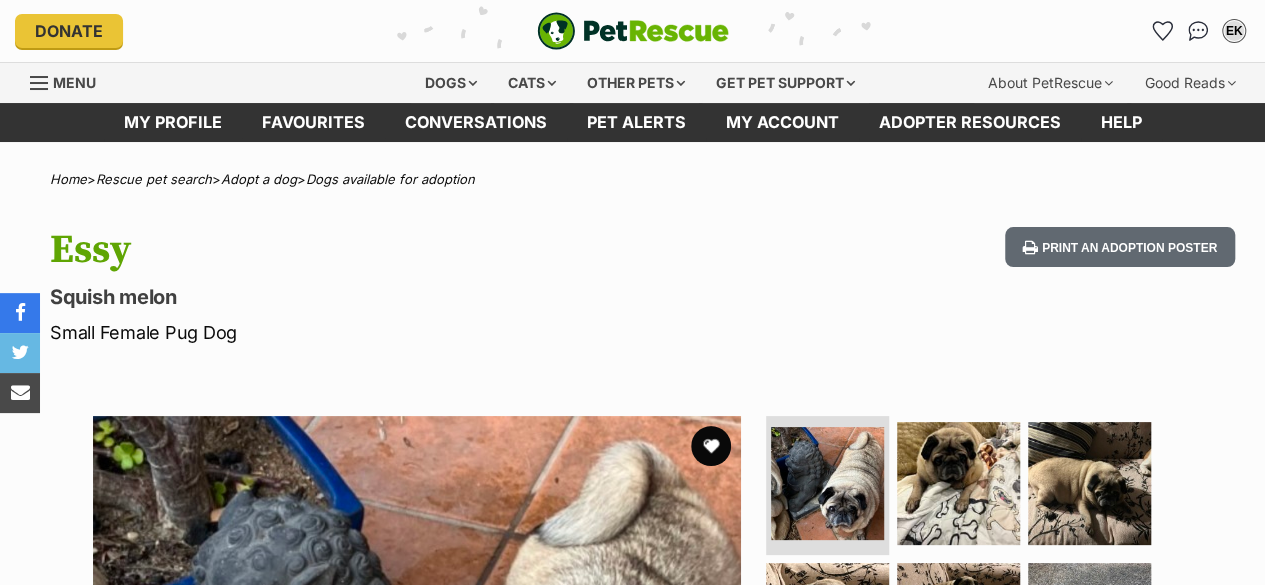 click on "Print an adoption poster" at bounding box center [1120, 247] 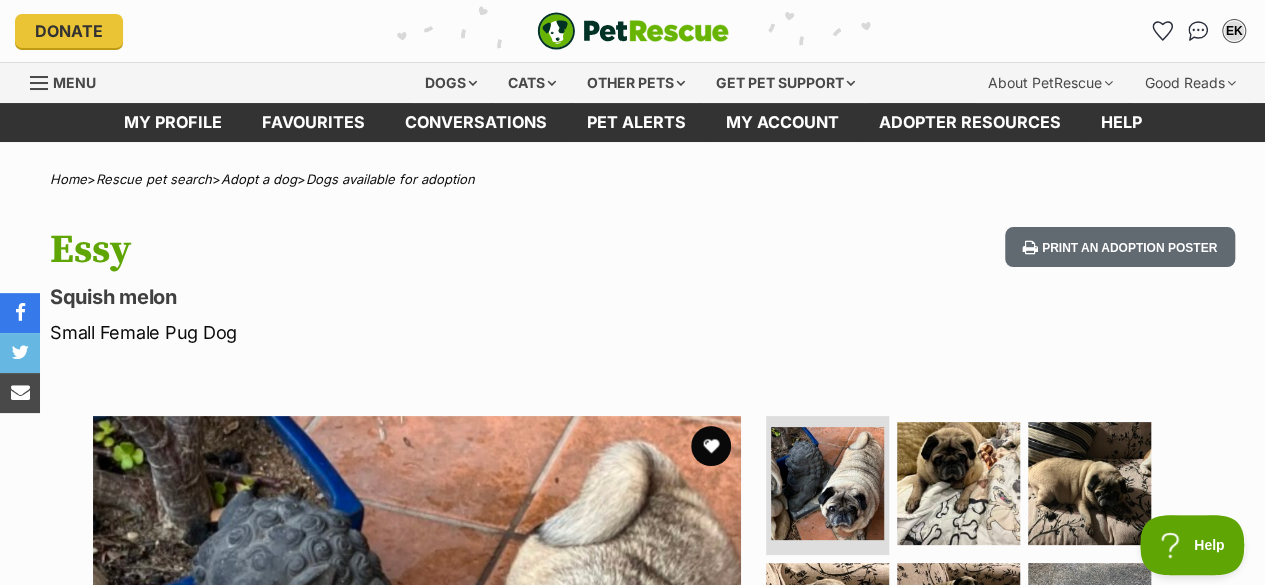 scroll, scrollTop: 0, scrollLeft: 0, axis: both 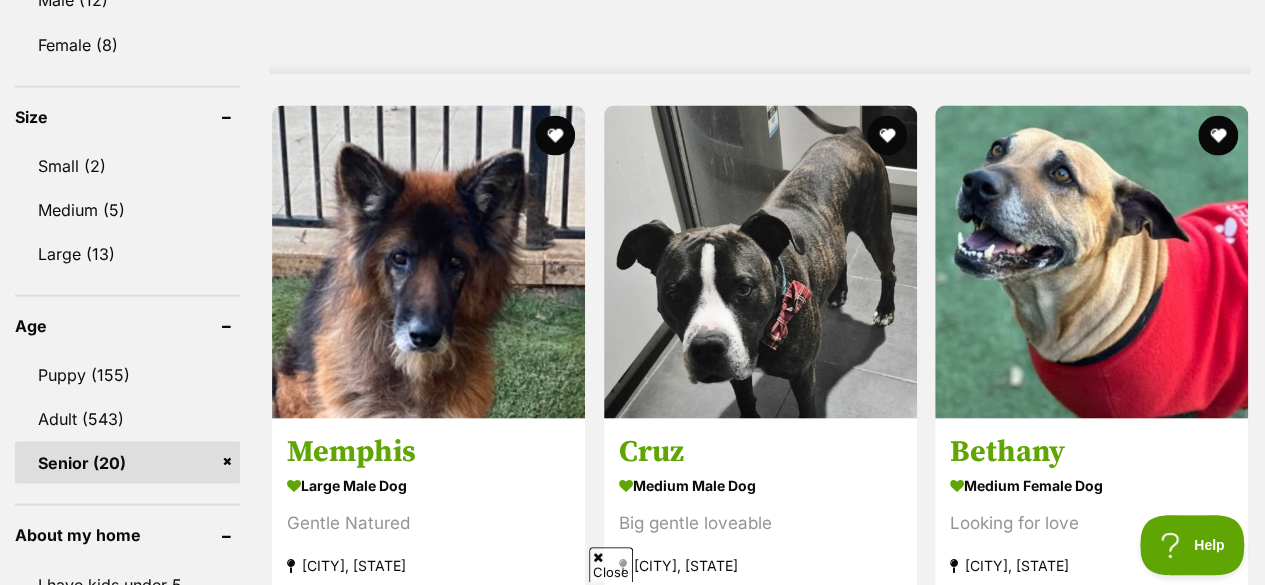 click on "Senior (20)" at bounding box center [127, 462] 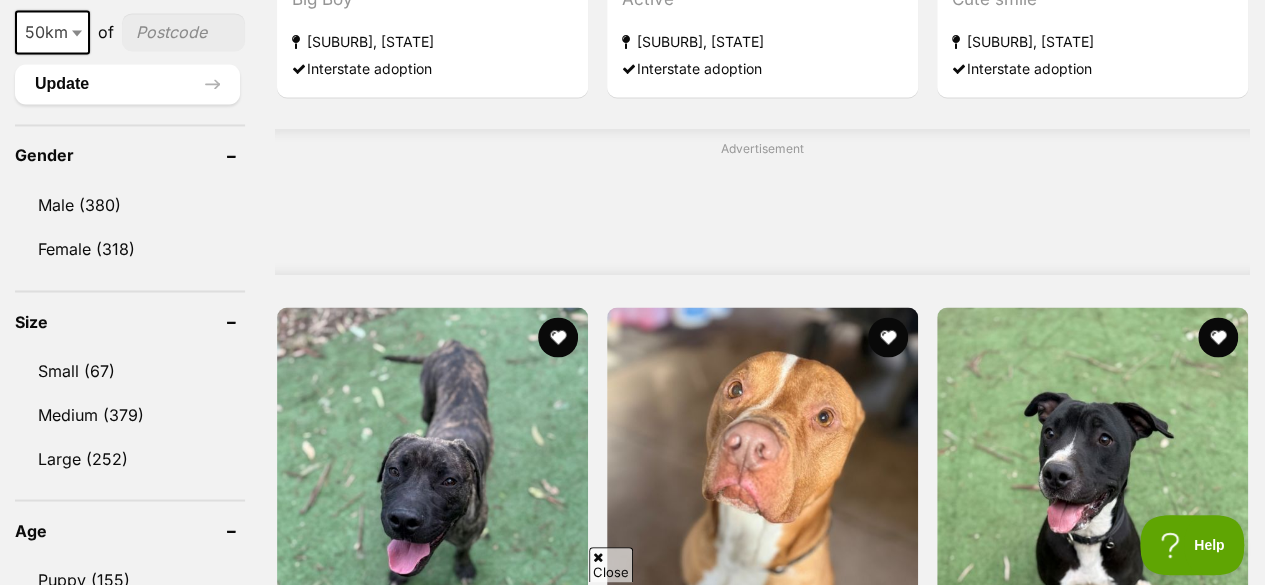 scroll, scrollTop: 1698, scrollLeft: 0, axis: vertical 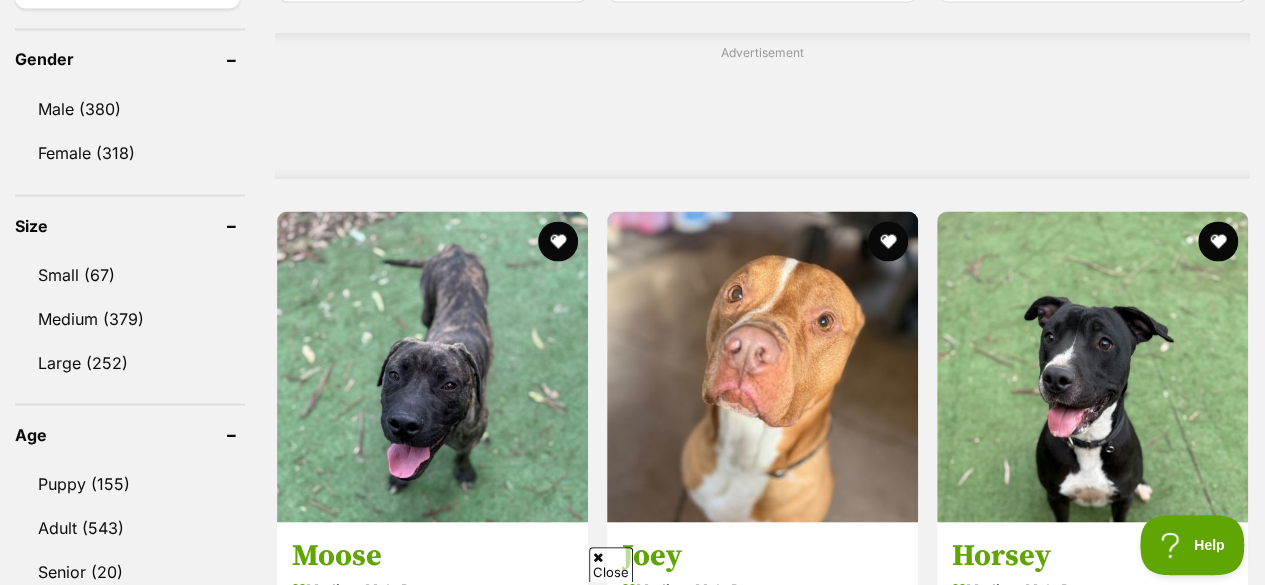 click on "Puppy (155)" at bounding box center [130, 483] 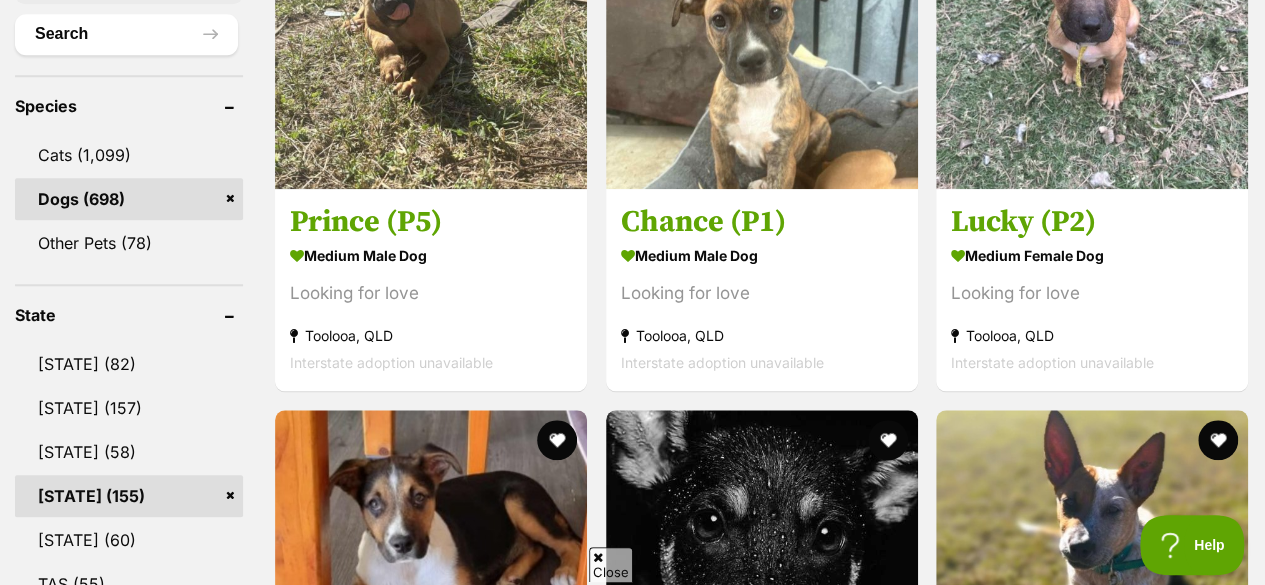 scroll, scrollTop: 826, scrollLeft: 0, axis: vertical 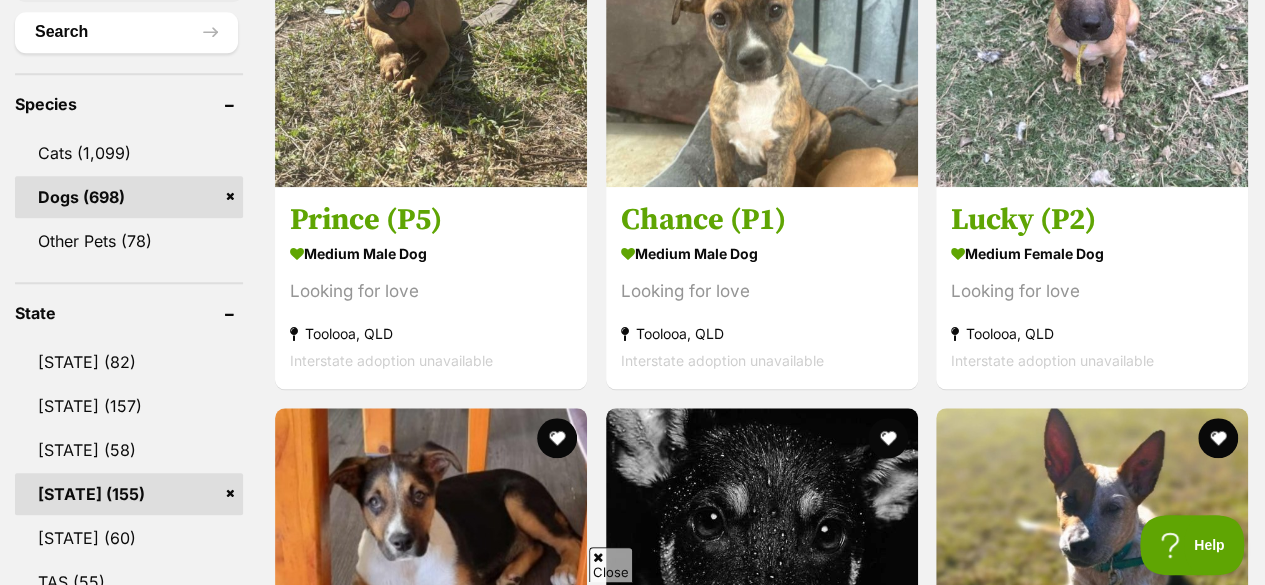 click on "medium male Dog" at bounding box center (762, 786) 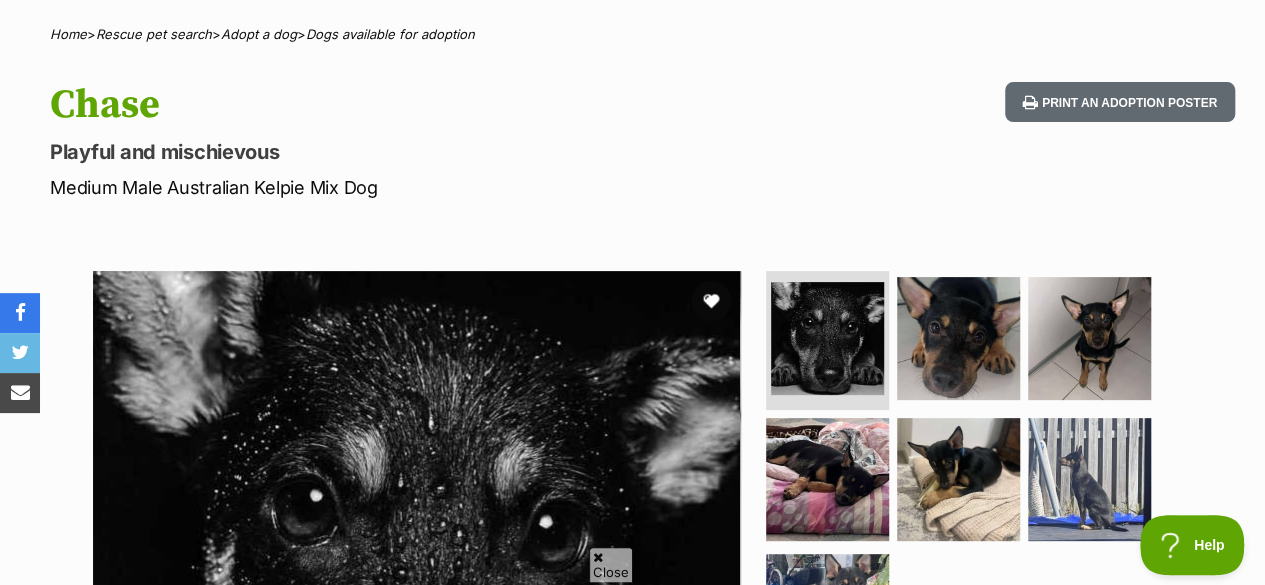 scroll, scrollTop: 150, scrollLeft: 0, axis: vertical 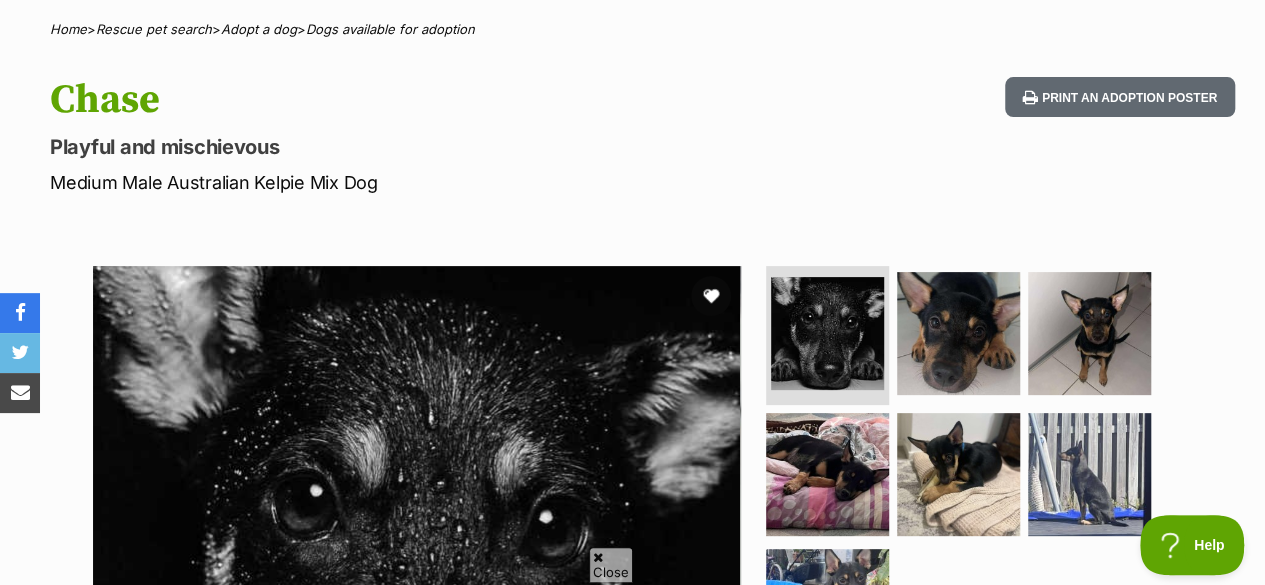 click on "Print an adoption poster" at bounding box center (1120, 97) 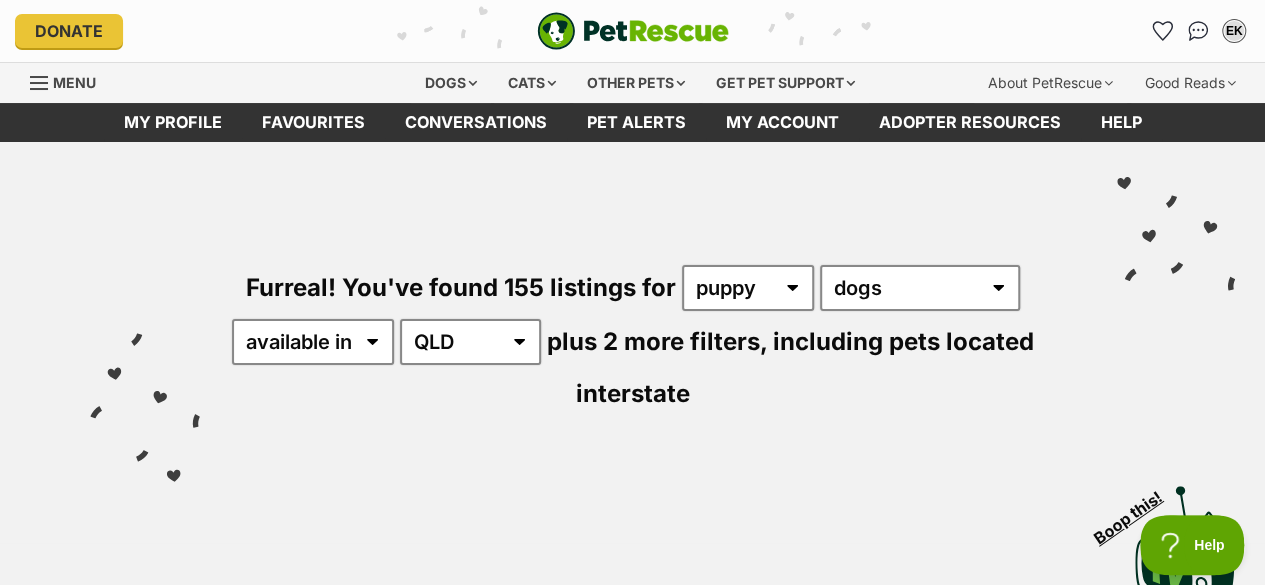 scroll, scrollTop: 0, scrollLeft: 0, axis: both 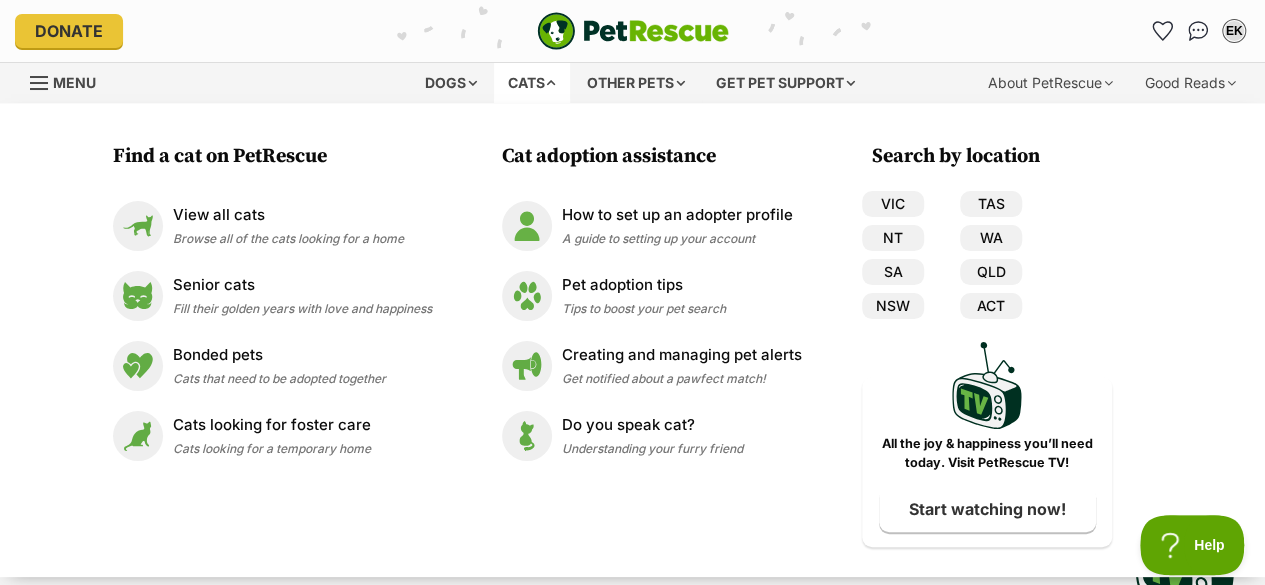 click on "View all cats" at bounding box center [288, 215] 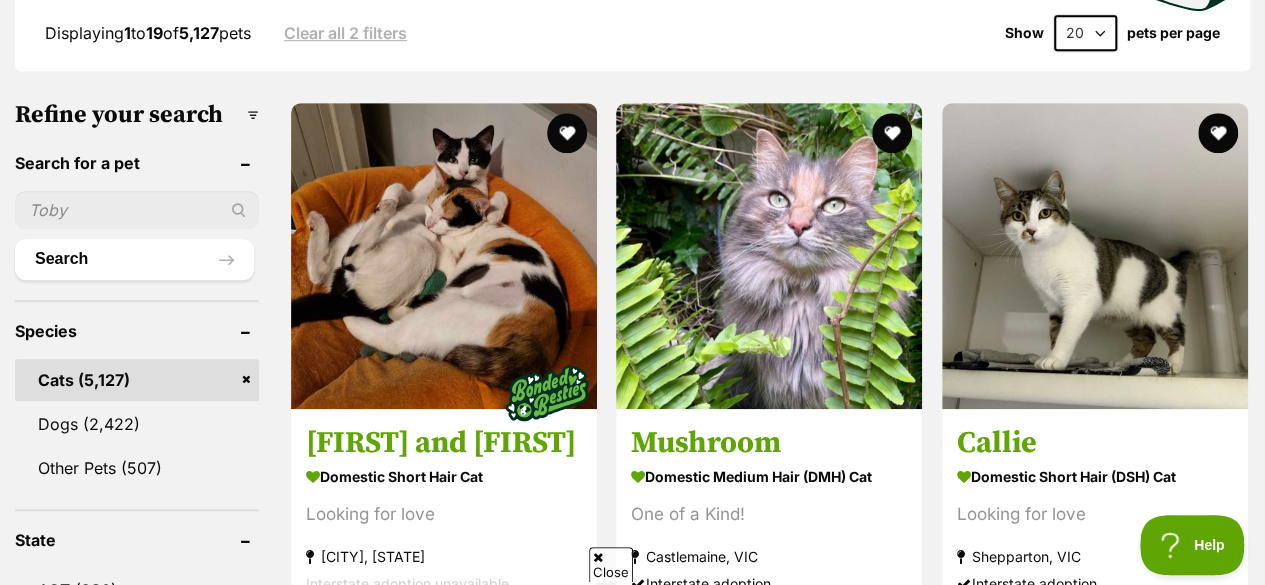 scroll, scrollTop: 552, scrollLeft: 0, axis: vertical 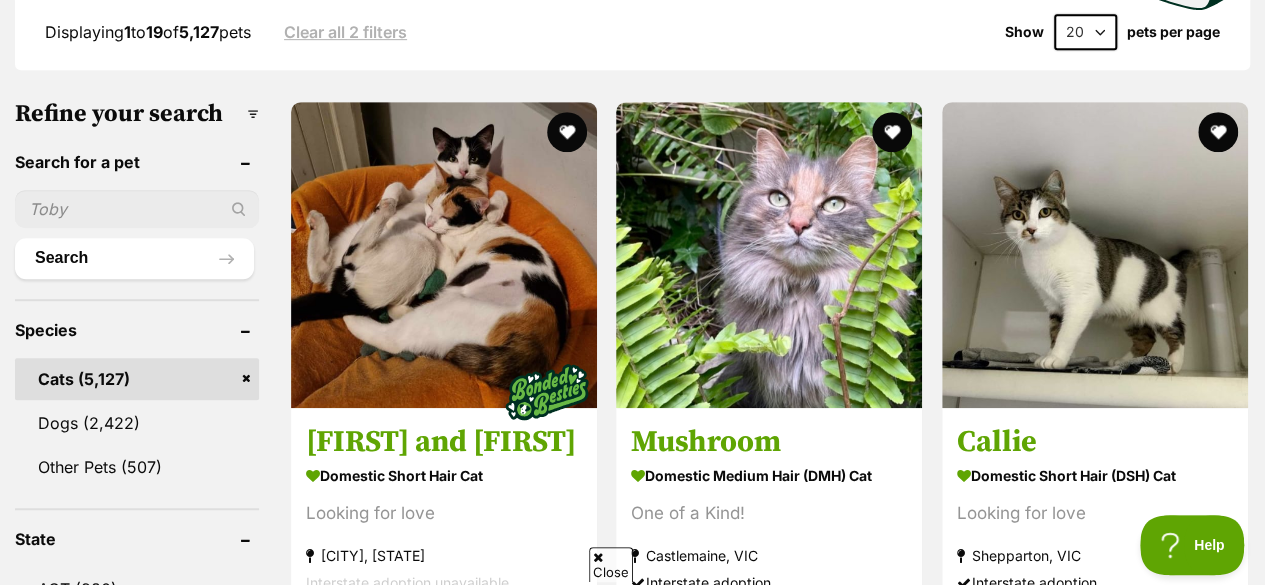 click on "Mushroom
Domestic Medium Hair (DMH) Cat
One of a Kind!
Castlemaine, VIC
Interstate adoption" at bounding box center [769, 508] 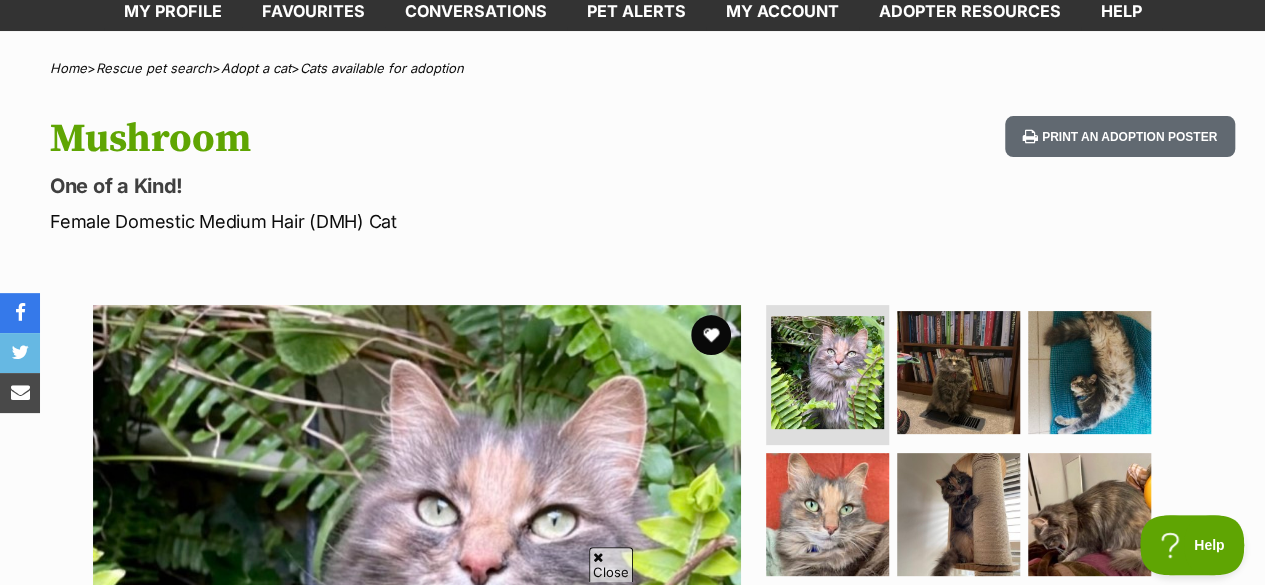 scroll, scrollTop: 112, scrollLeft: 0, axis: vertical 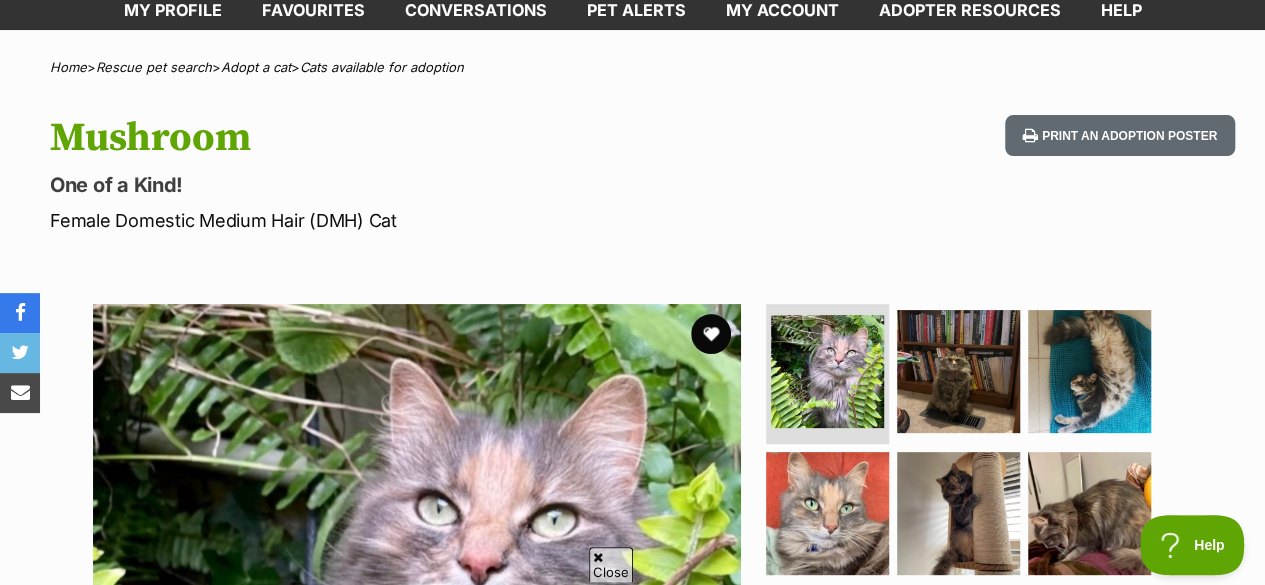 click on "Print an adoption poster" at bounding box center [1120, 135] 